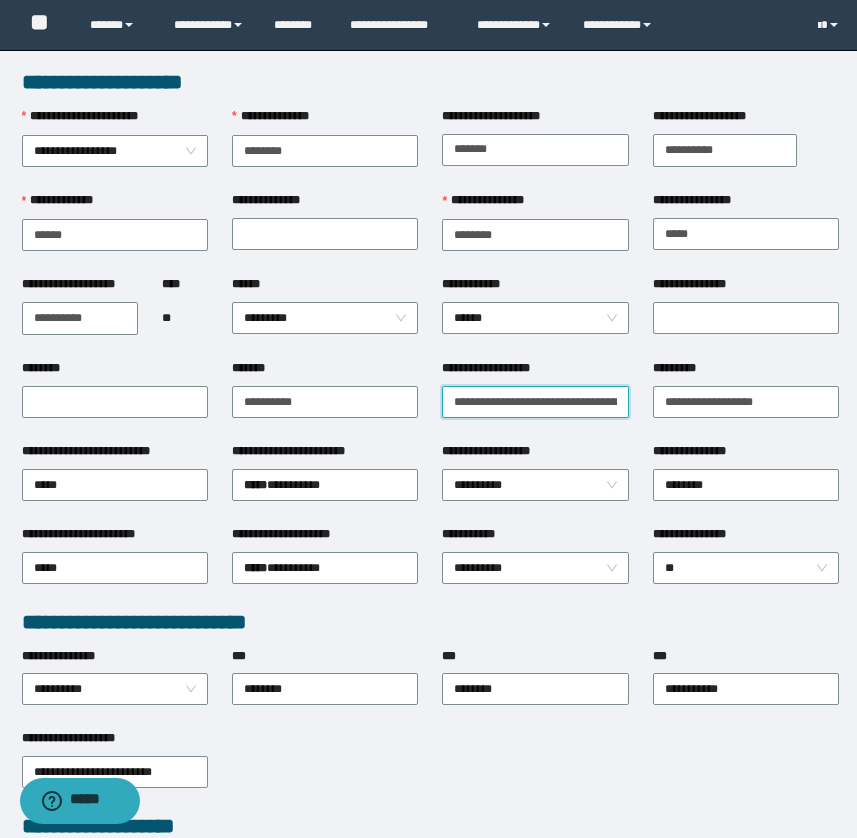 scroll, scrollTop: 0, scrollLeft: 0, axis: both 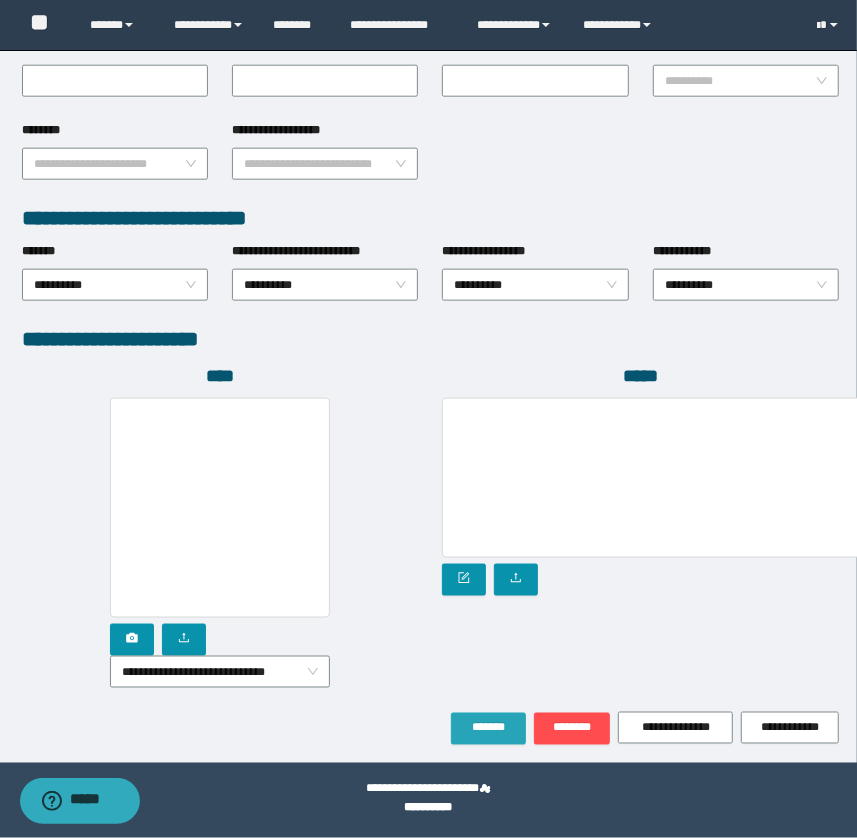 click on "*******" at bounding box center (488, 728) 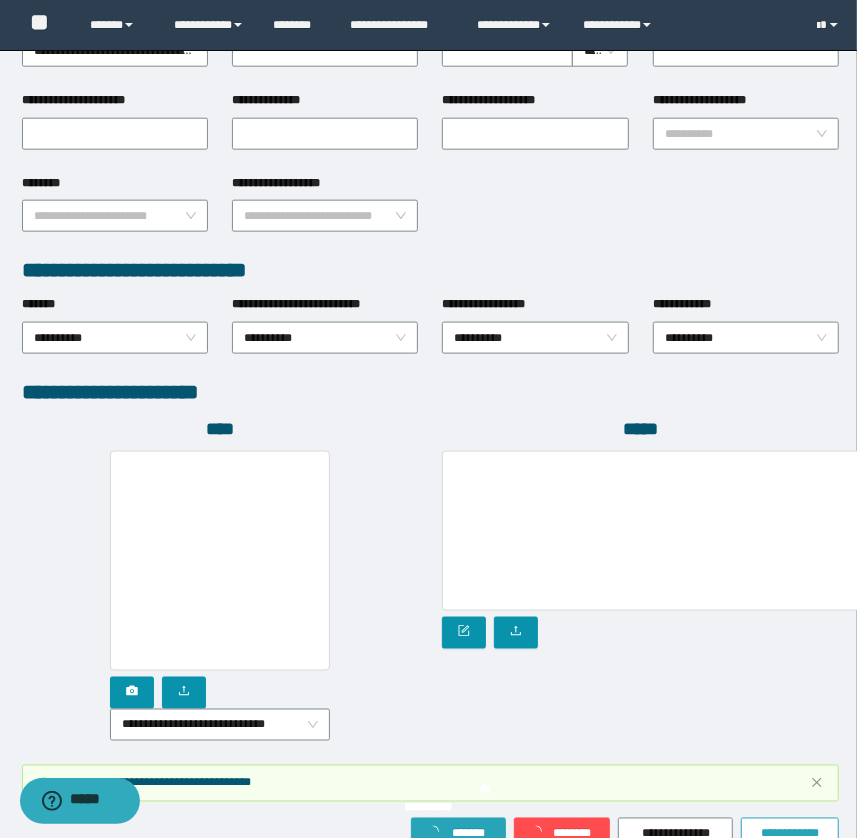 scroll, scrollTop: 949, scrollLeft: 0, axis: vertical 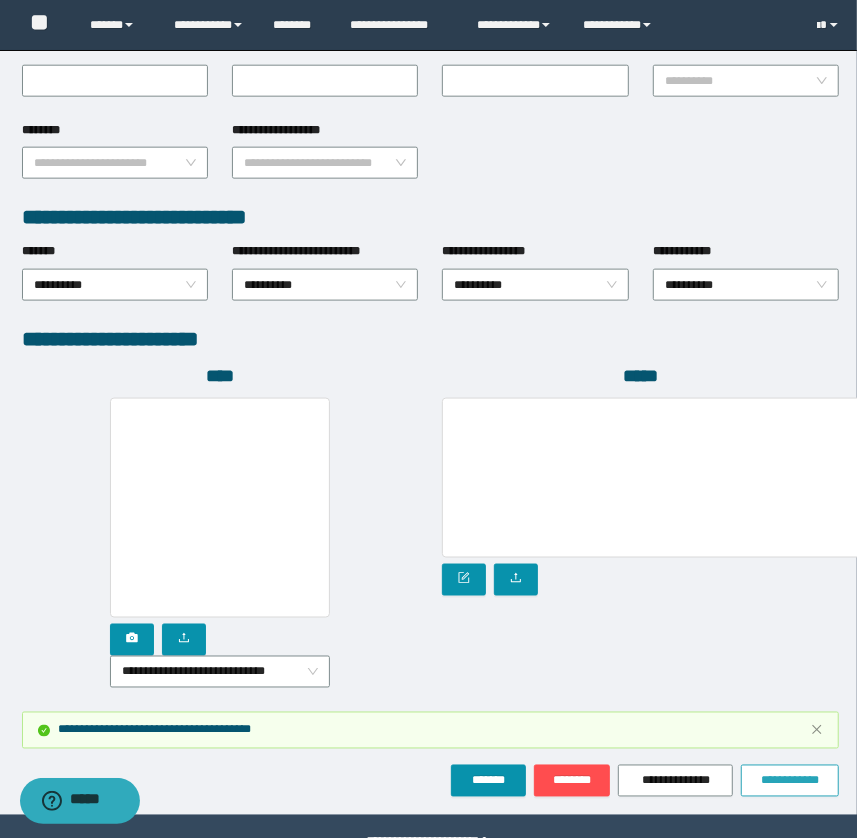 click on "**********" at bounding box center (790, 781) 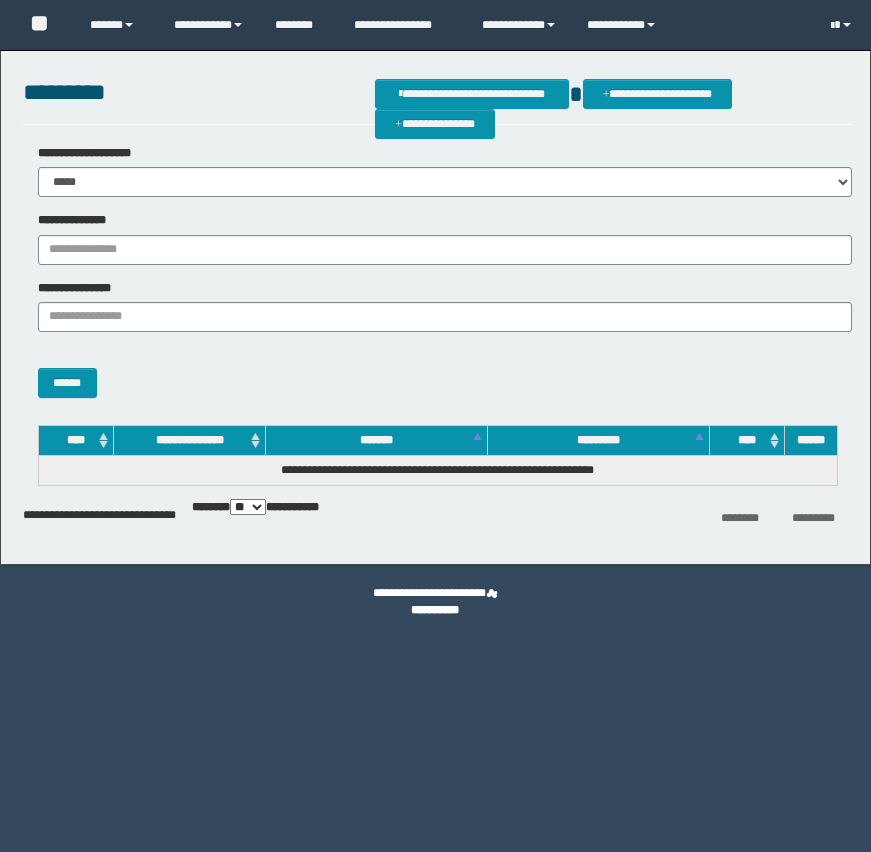 scroll, scrollTop: 0, scrollLeft: 0, axis: both 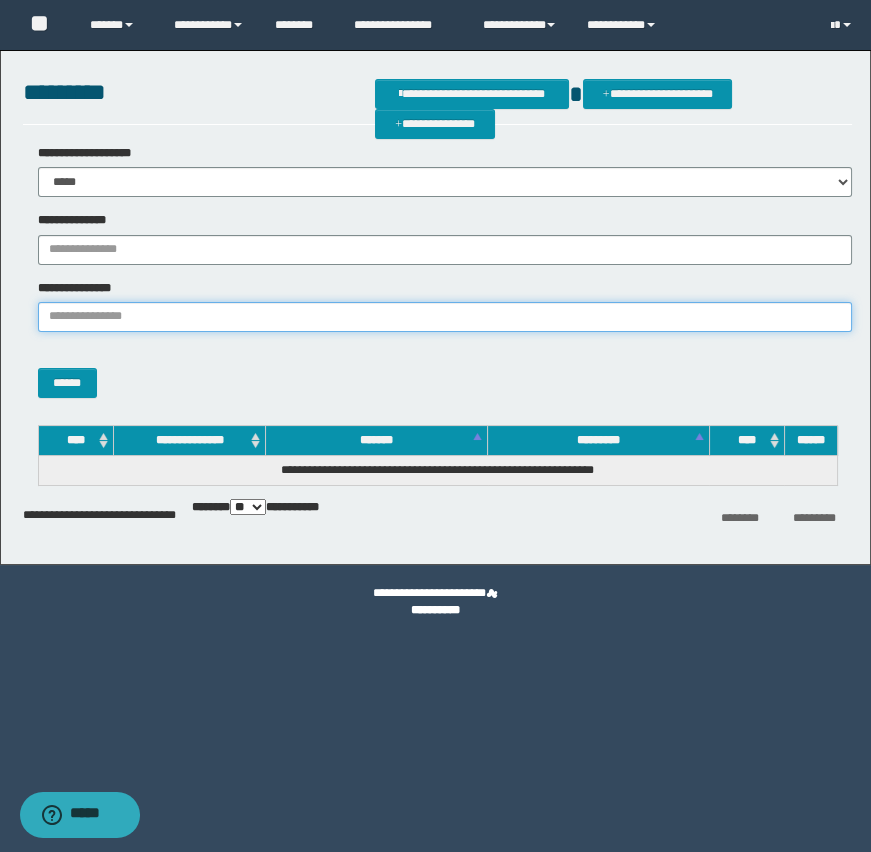 click on "**********" at bounding box center [445, 317] 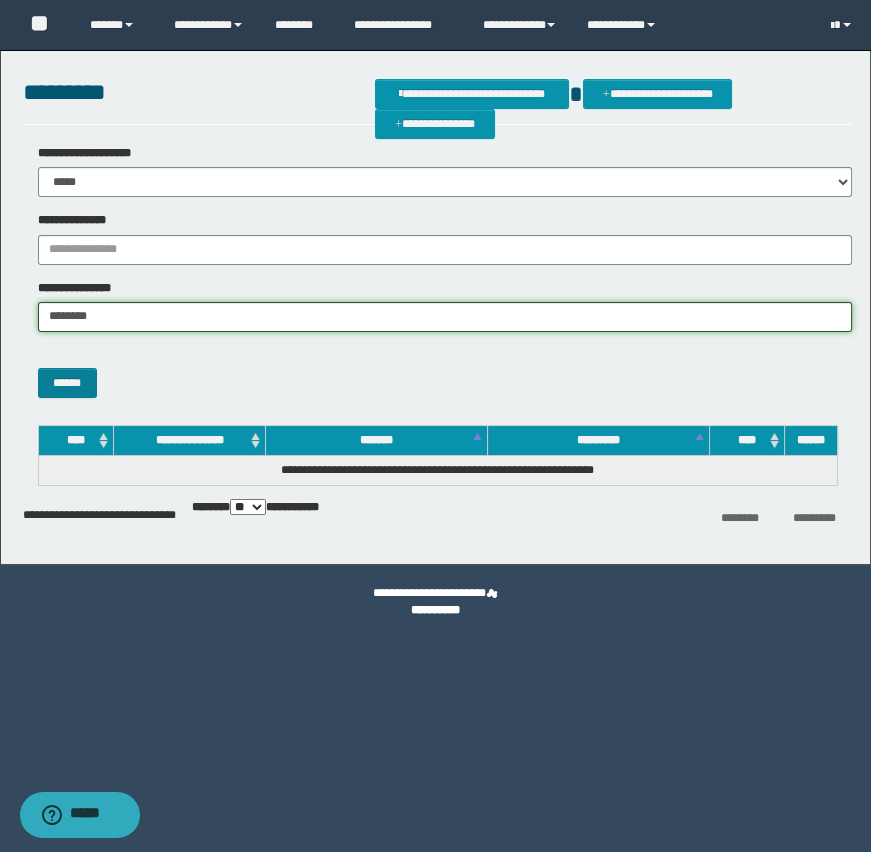 type on "********" 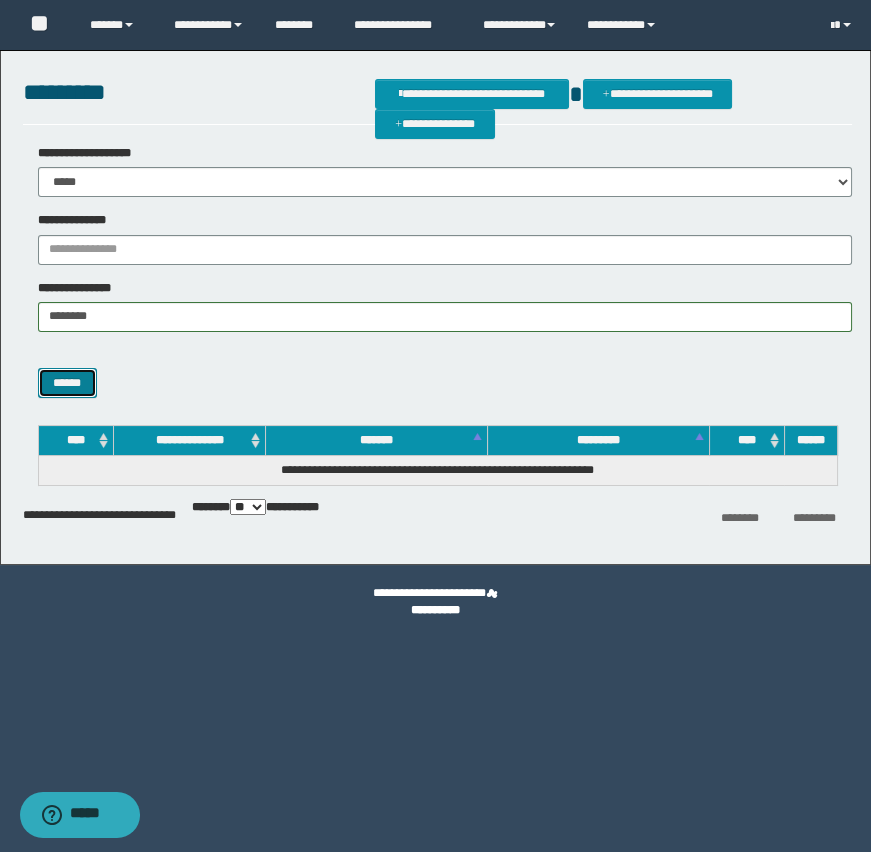 click on "******" at bounding box center (67, 383) 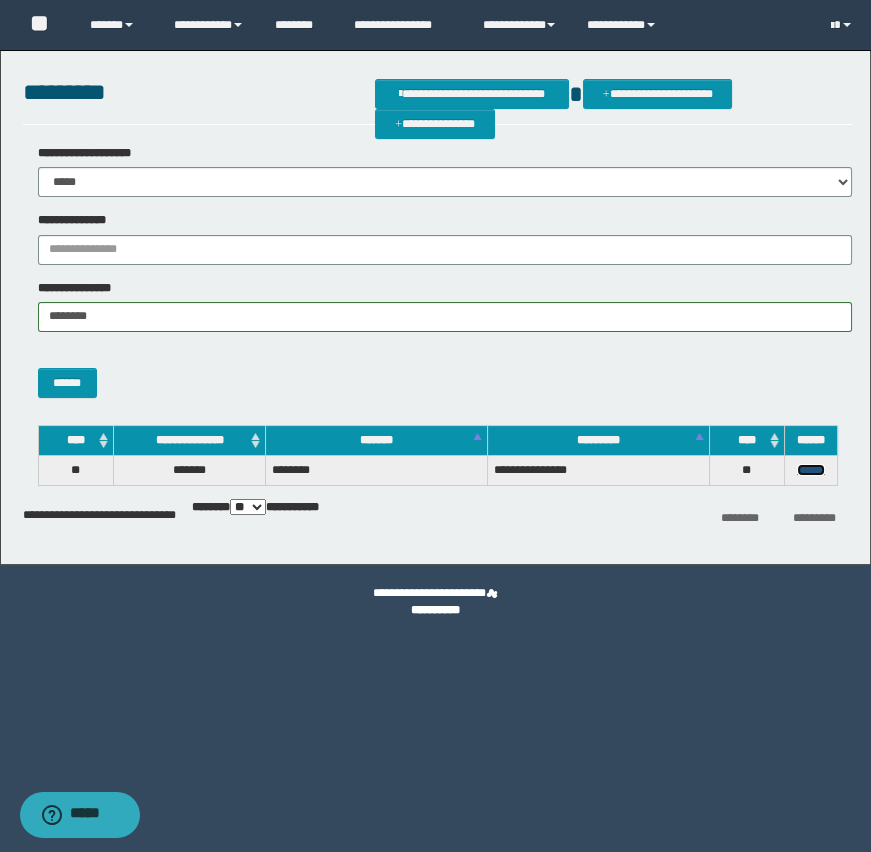 click on "******" at bounding box center [811, 470] 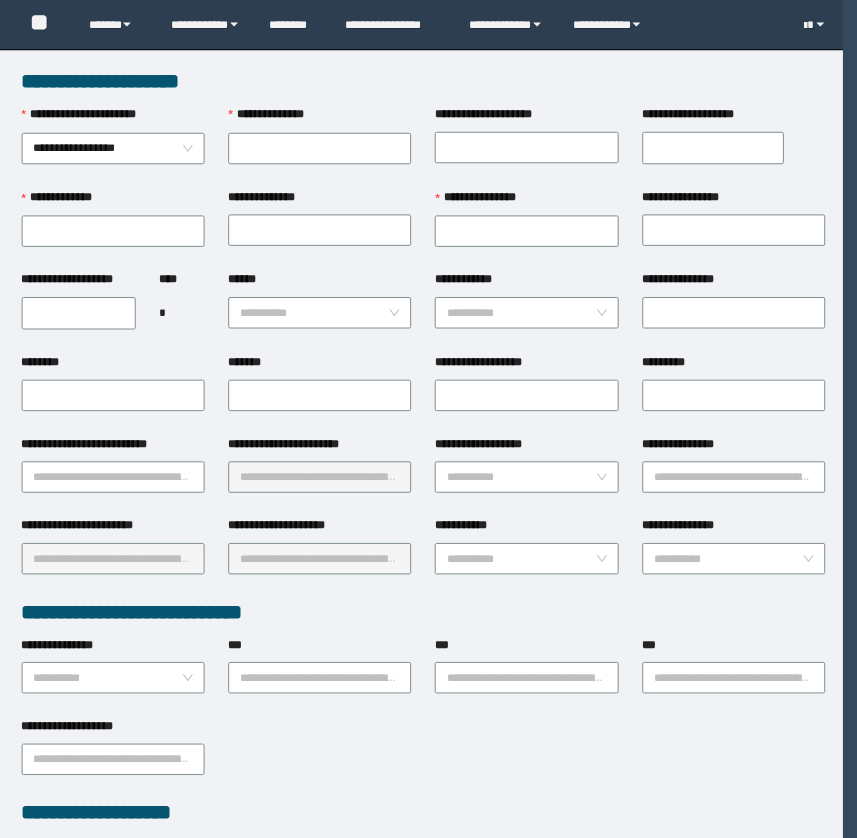 scroll, scrollTop: 0, scrollLeft: 0, axis: both 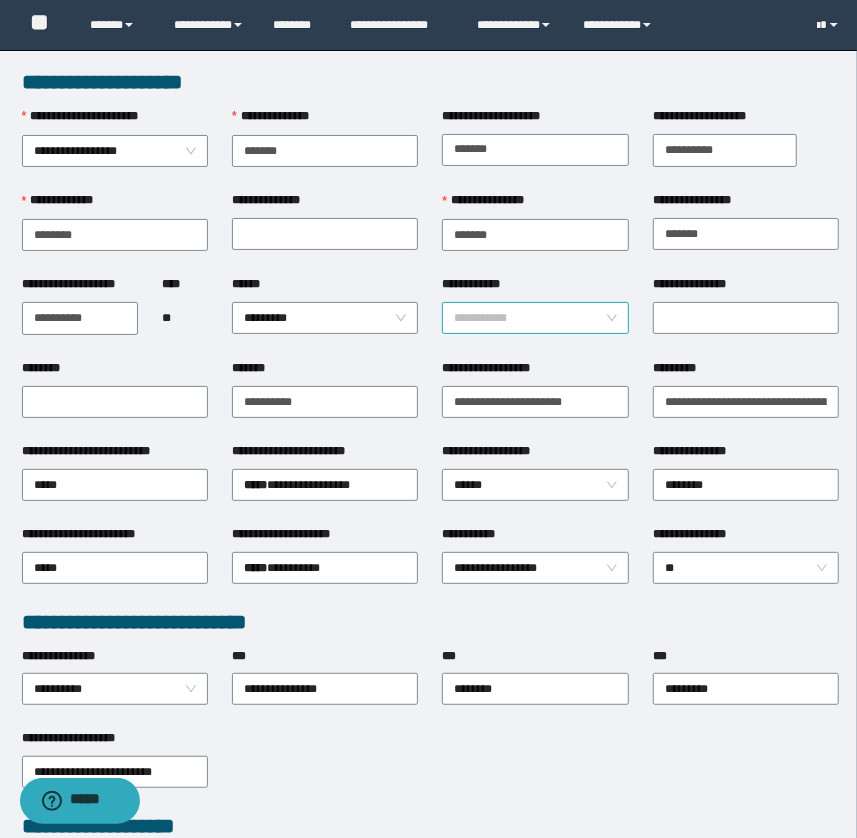 click on "**********" at bounding box center (535, 318) 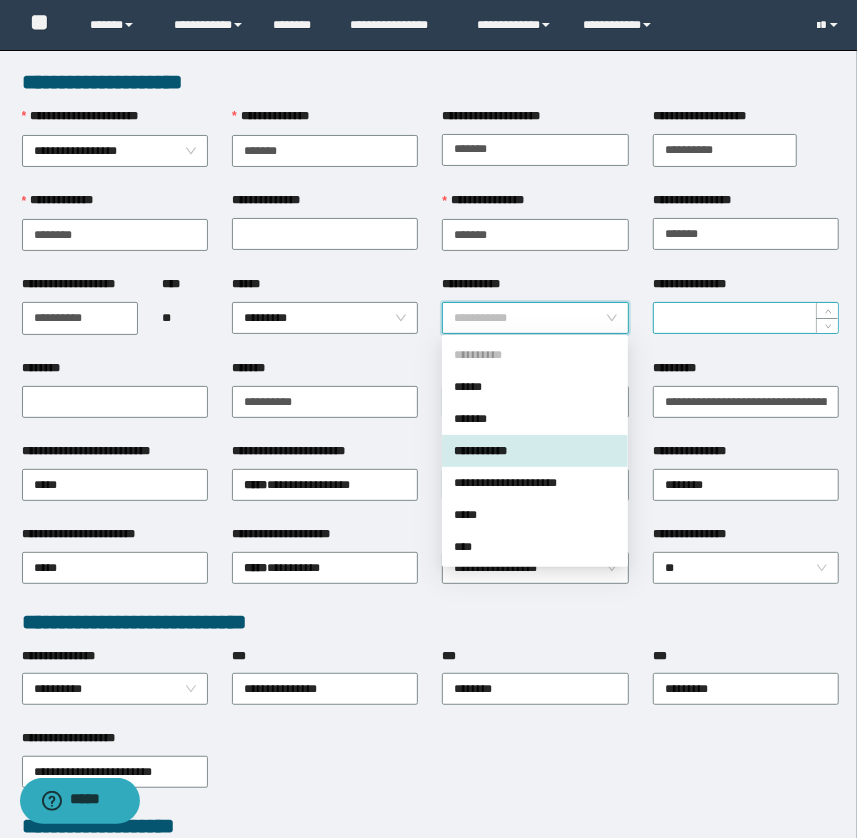 click on "**********" at bounding box center (746, 318) 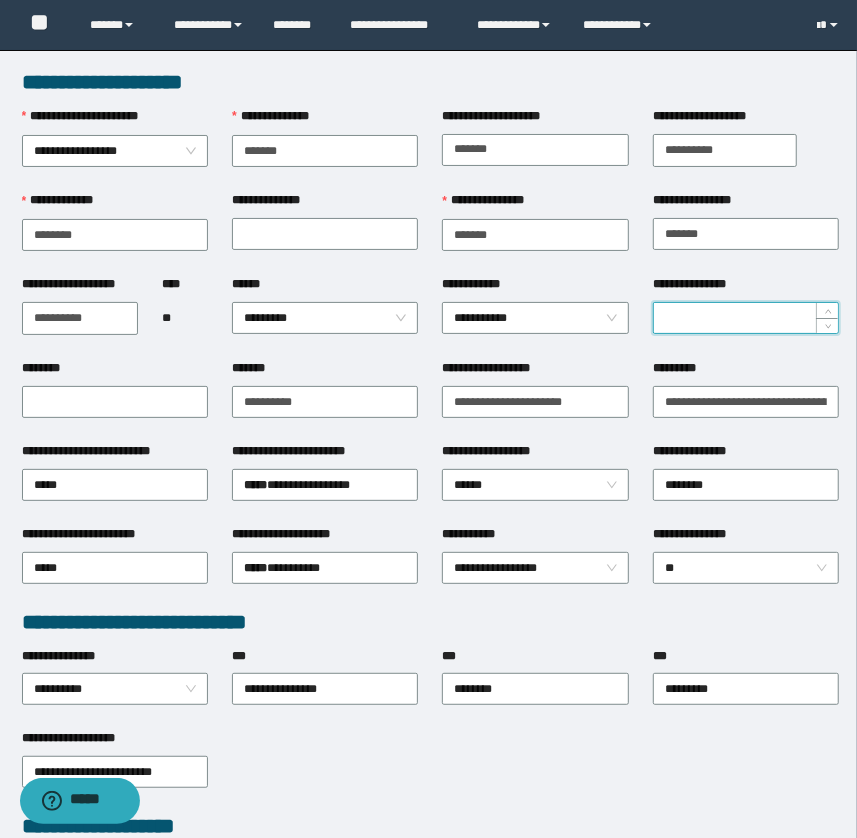 click on "**********" at bounding box center (746, 318) 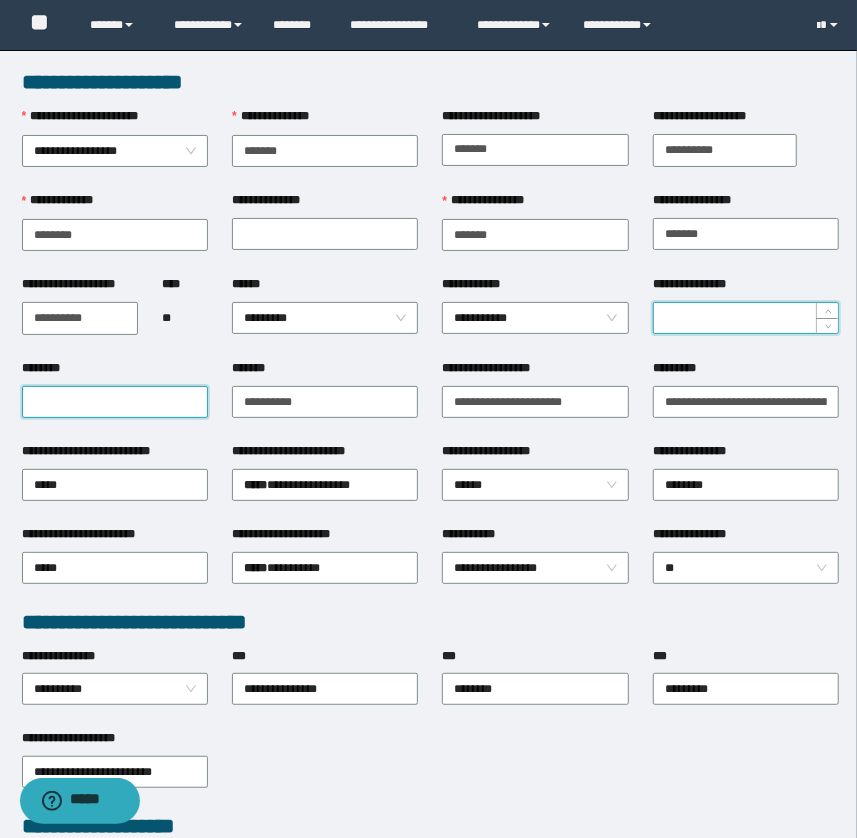 click on "********" at bounding box center (115, 402) 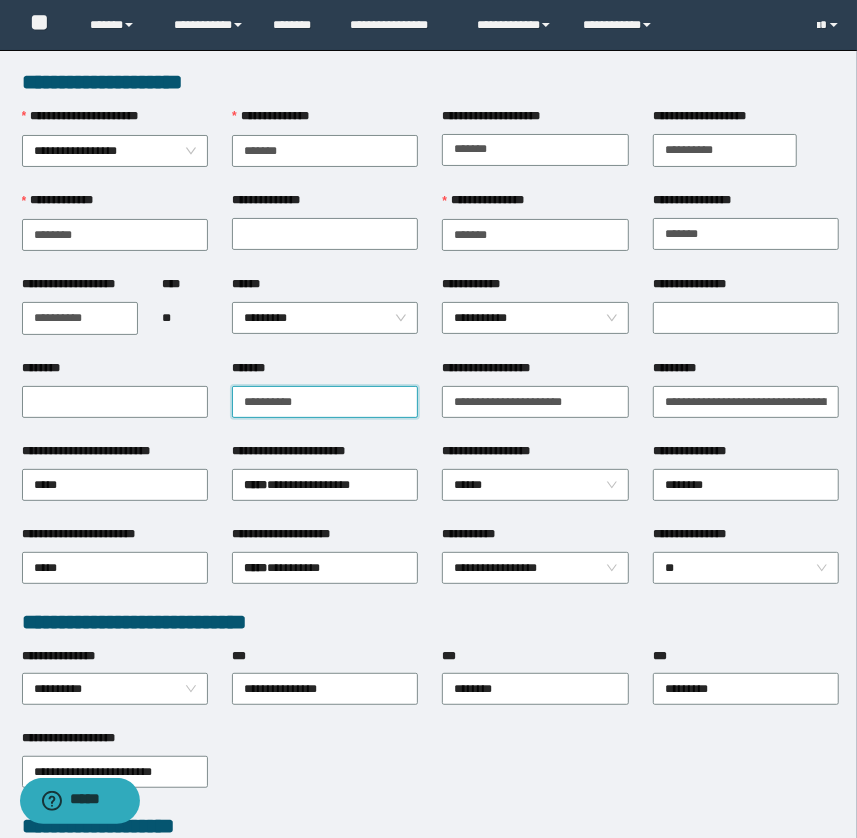 click on "*******" at bounding box center (325, 402) 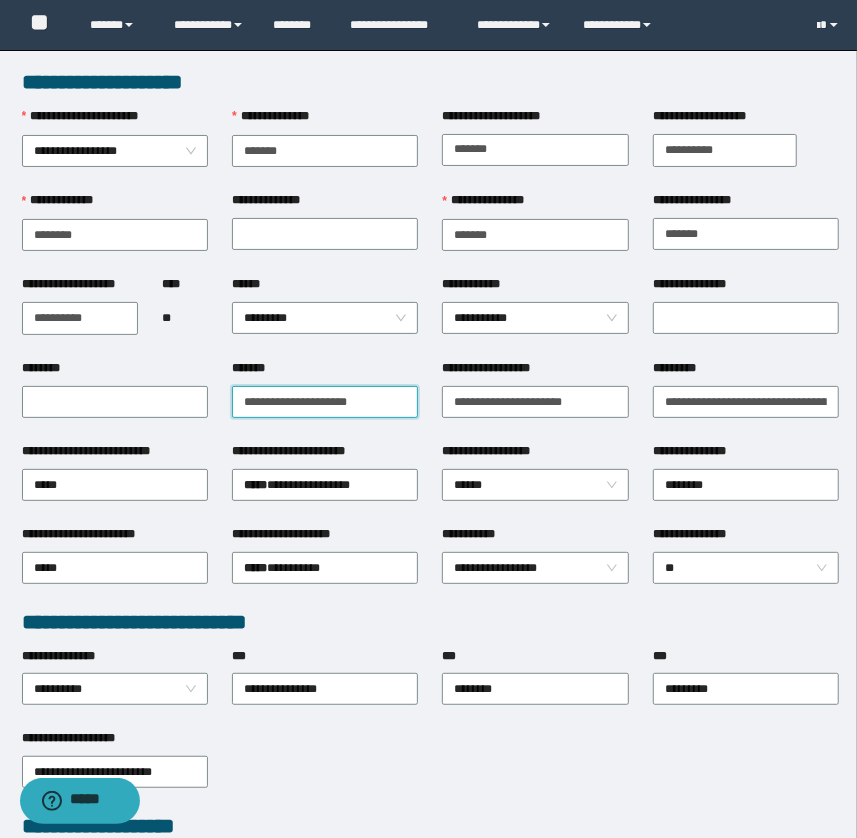 type on "**********" 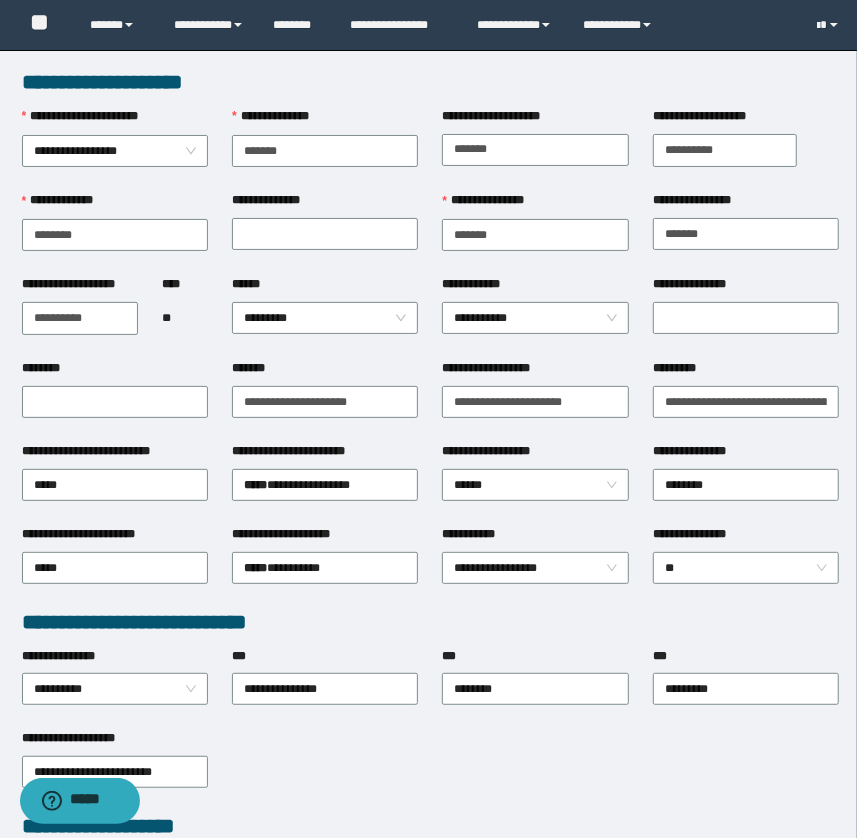 click on "**********" at bounding box center [325, 400] 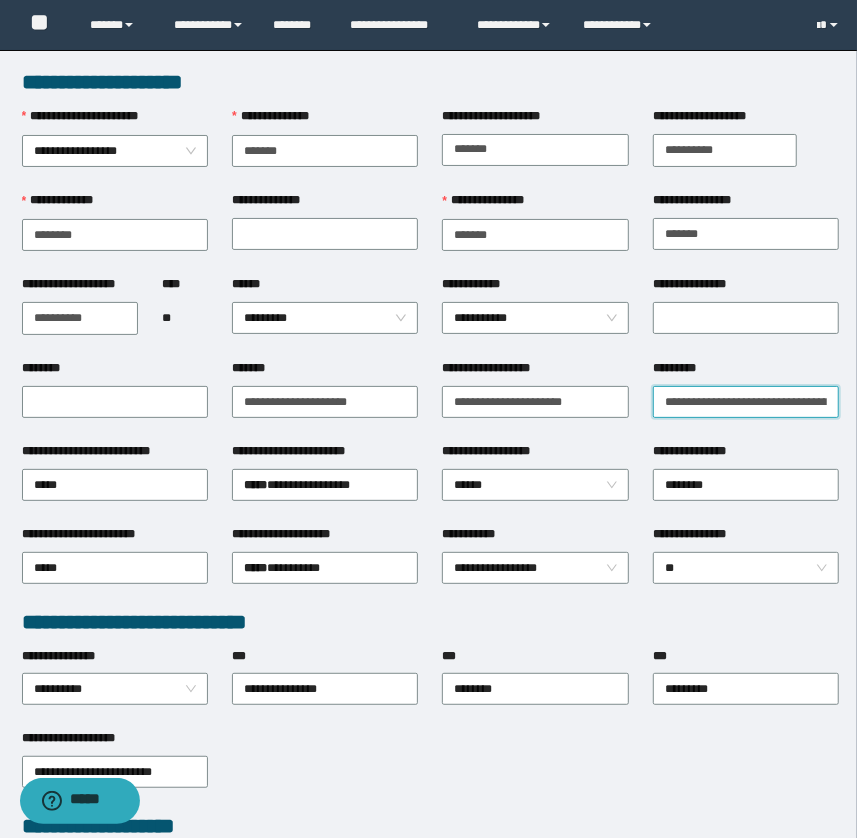 click on "*********" at bounding box center [746, 402] 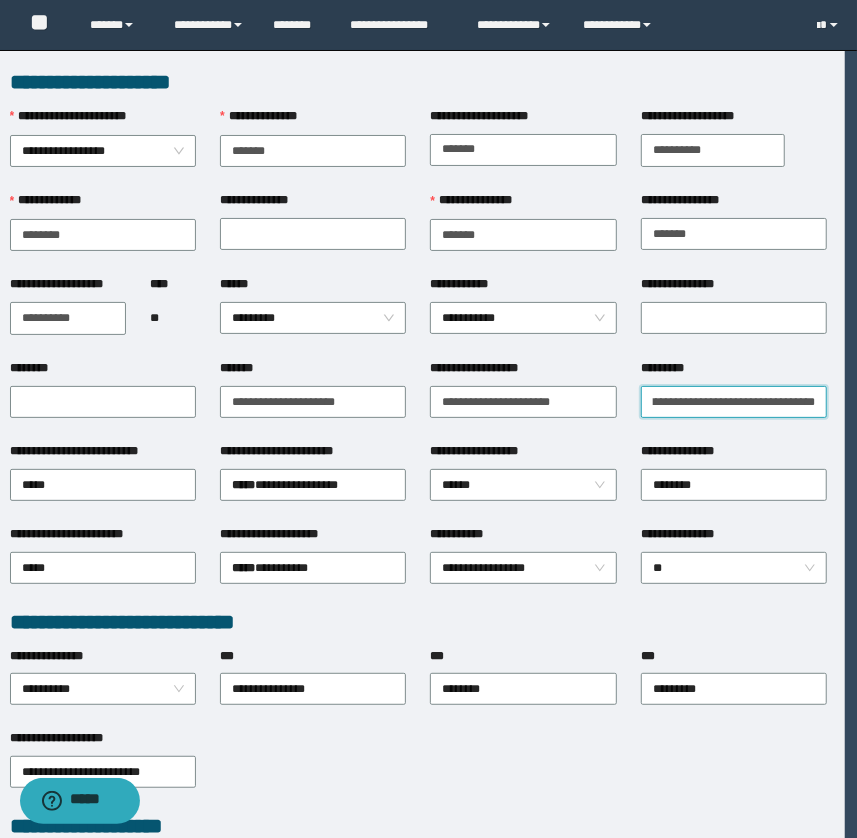 scroll, scrollTop: 0, scrollLeft: 24, axis: horizontal 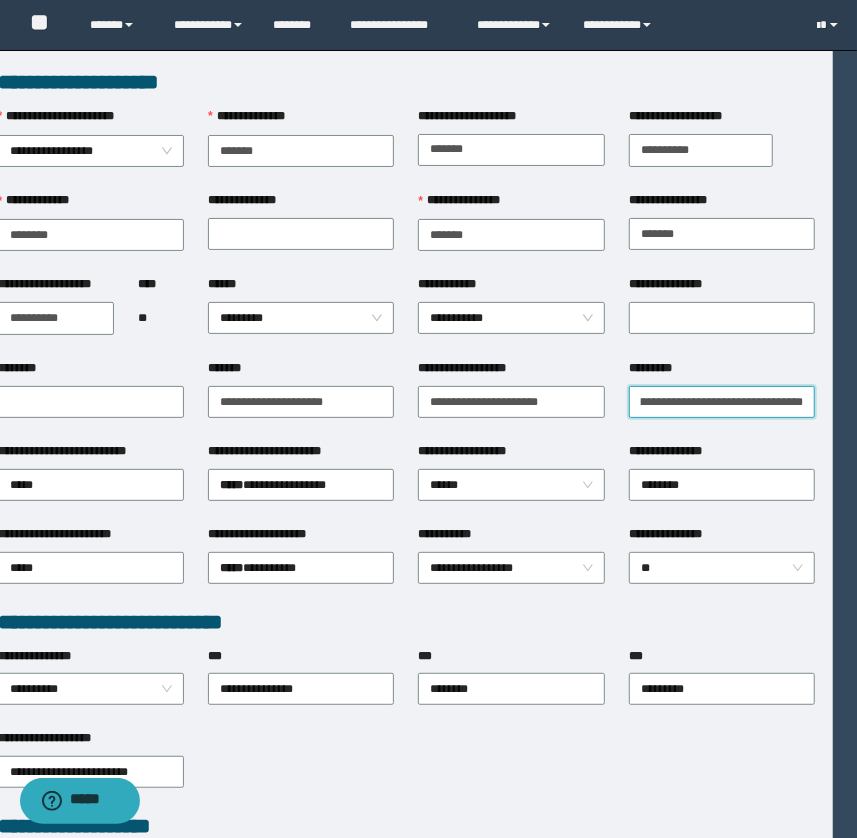 drag, startPoint x: 750, startPoint y: 396, endPoint x: 839, endPoint y: 402, distance: 89.20202 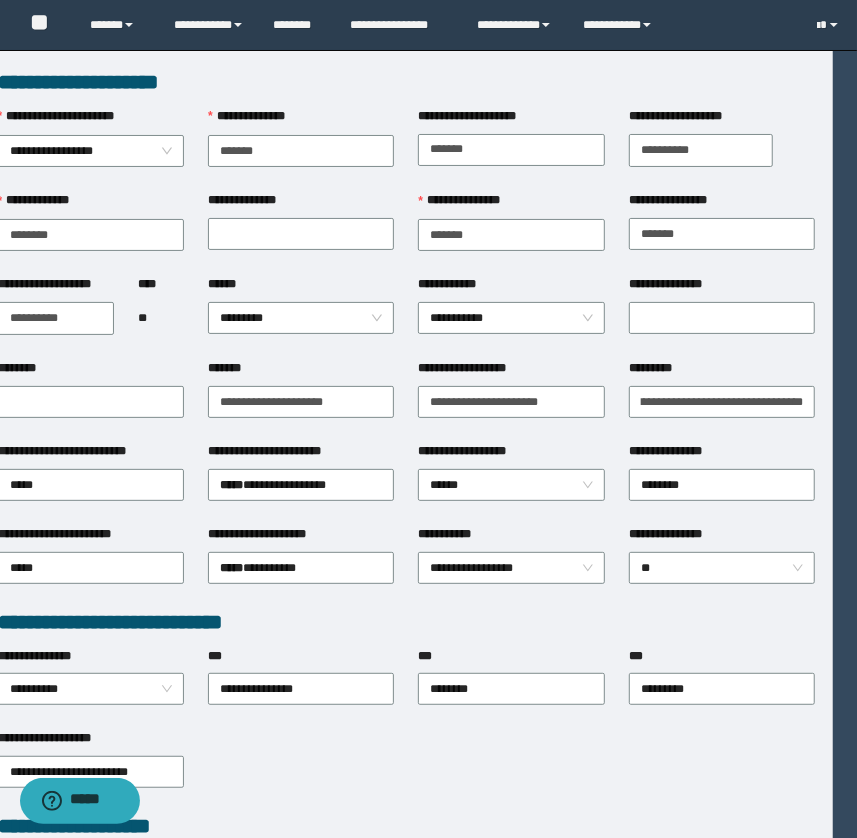 scroll, scrollTop: 0, scrollLeft: 0, axis: both 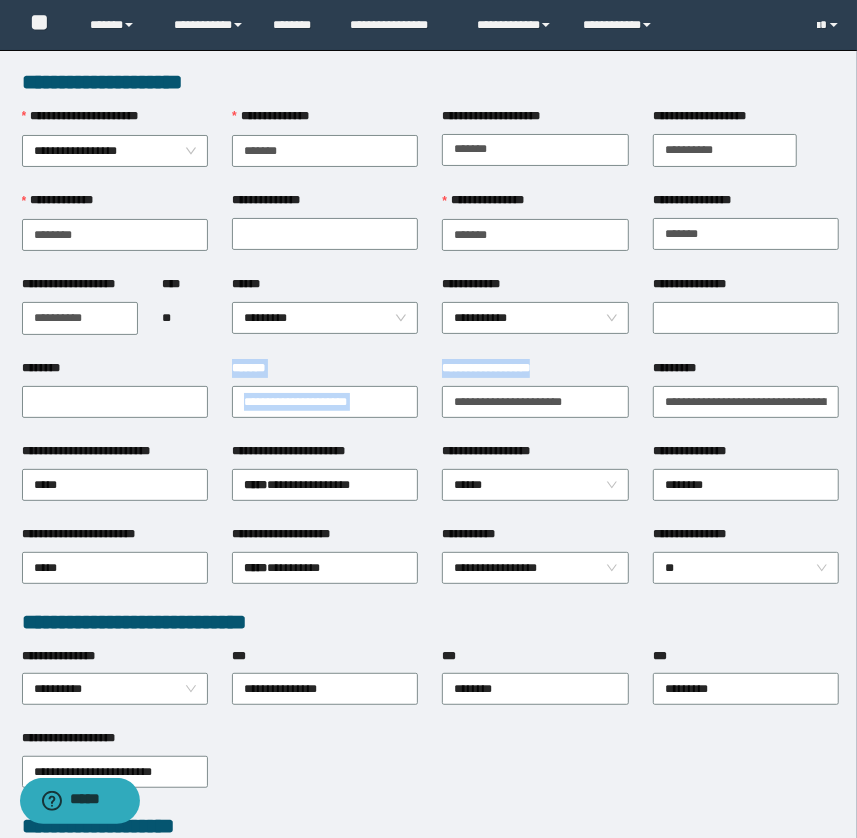 drag, startPoint x: 540, startPoint y: 429, endPoint x: -32, endPoint y: 407, distance: 572.4229 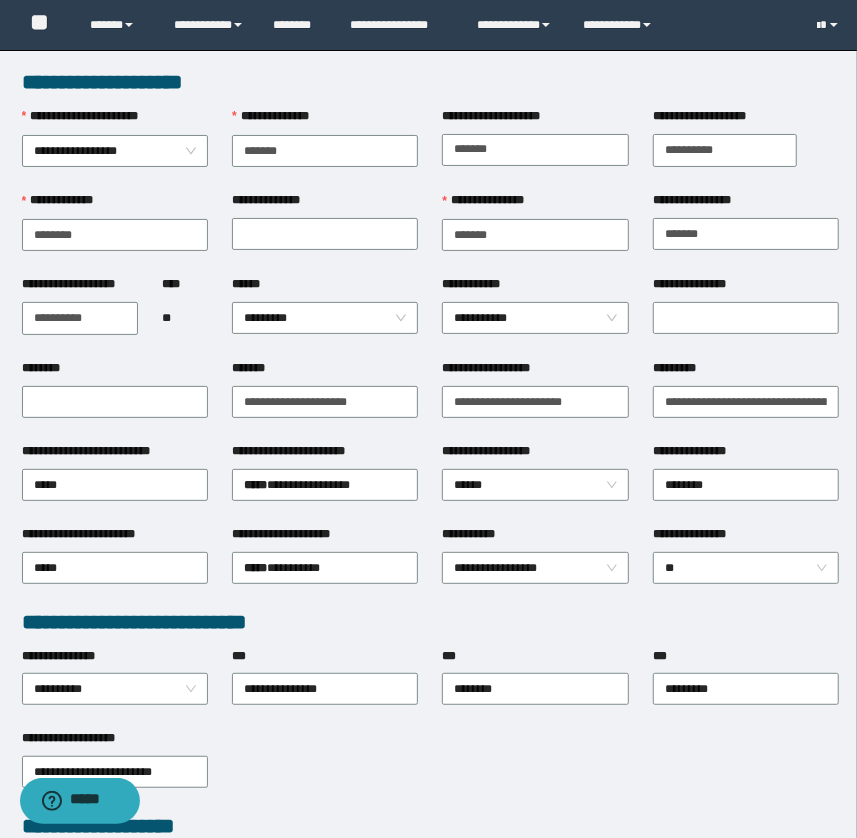 click on "**********" at bounding box center (325, 538) 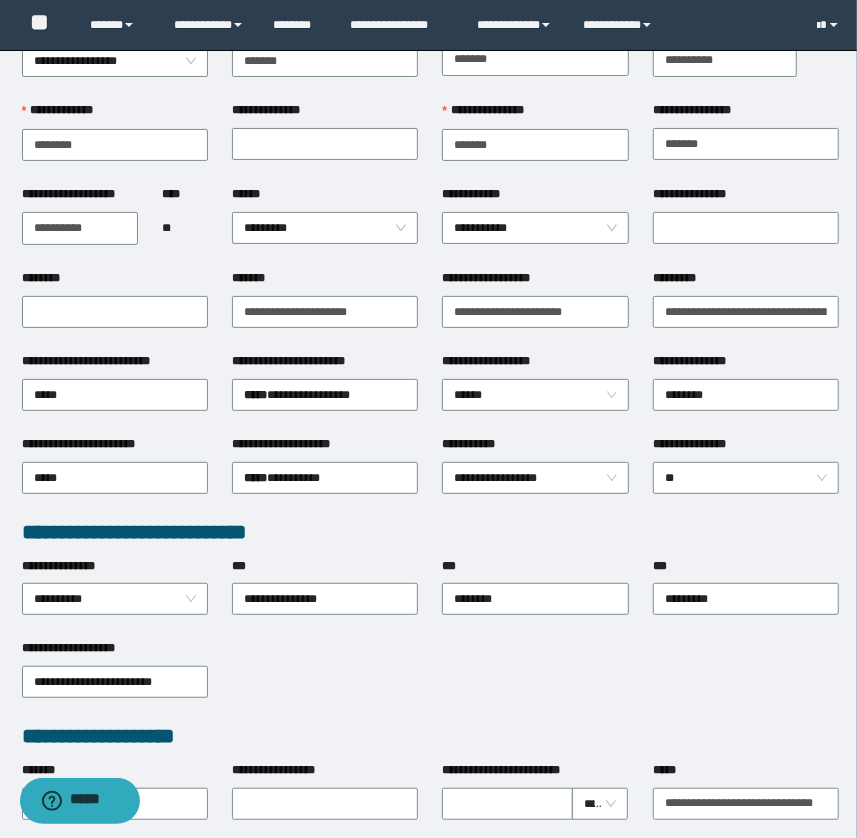 scroll, scrollTop: 181, scrollLeft: 0, axis: vertical 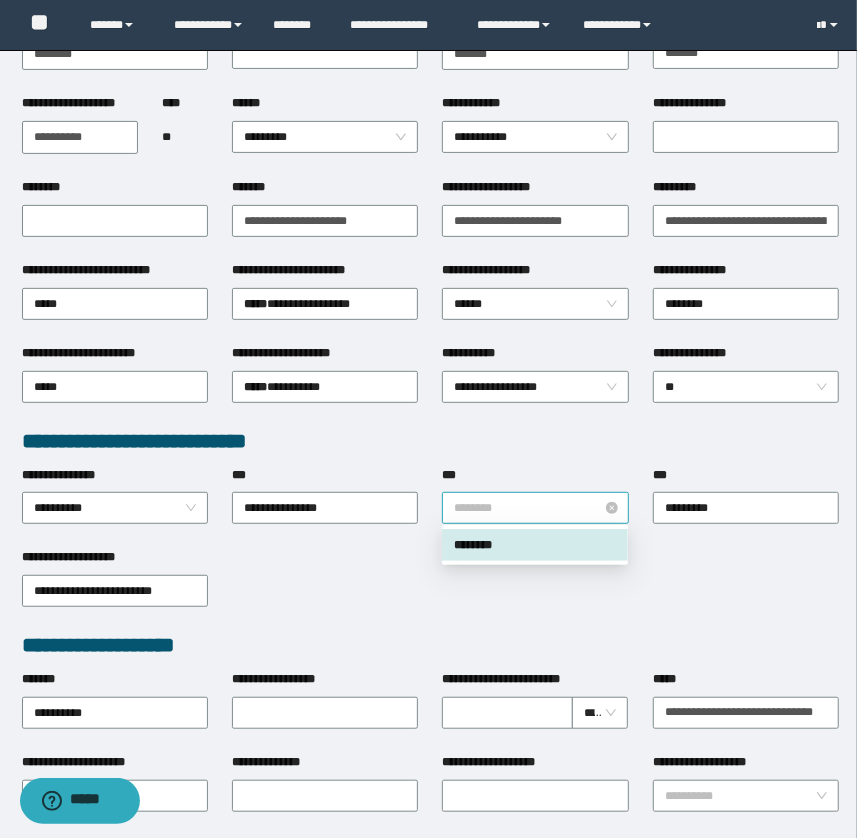 click on "********" at bounding box center [535, 508] 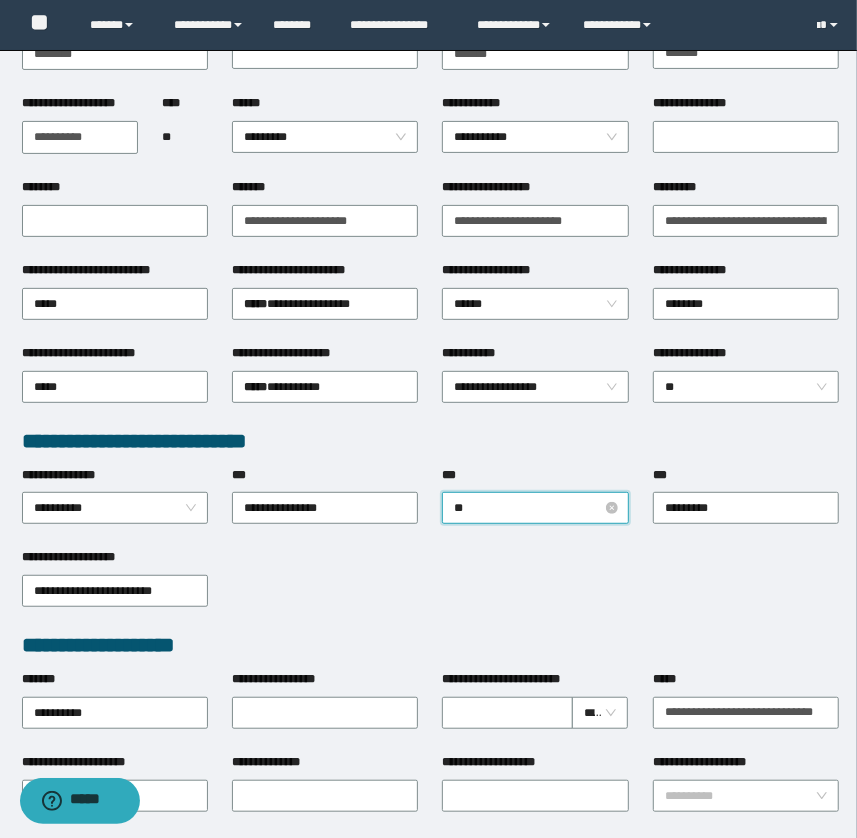 type on "*" 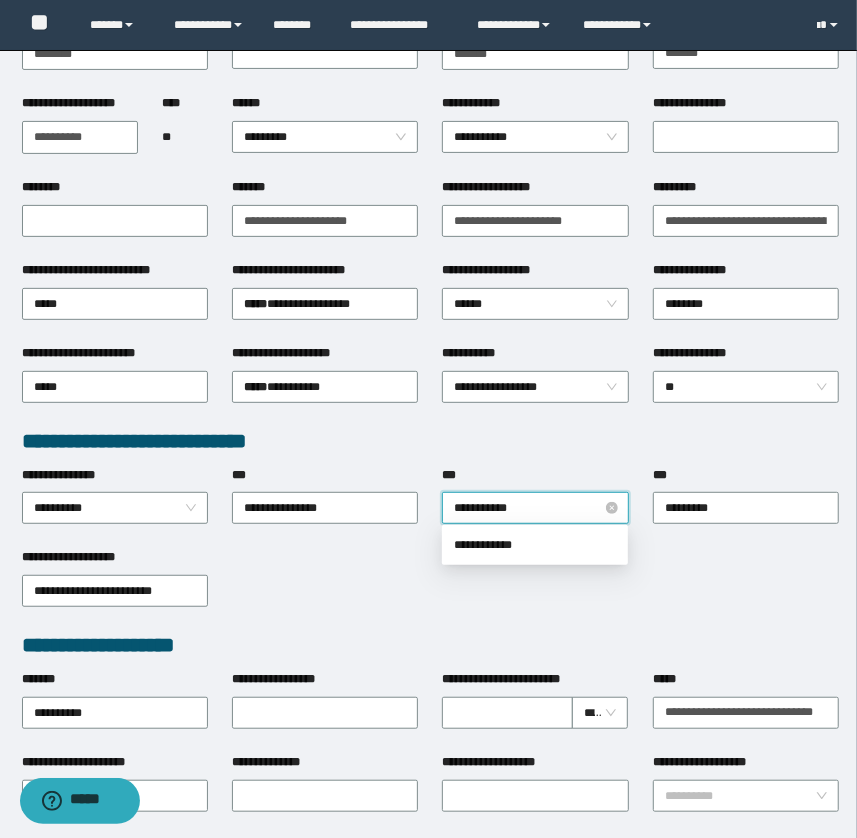 type on "**********" 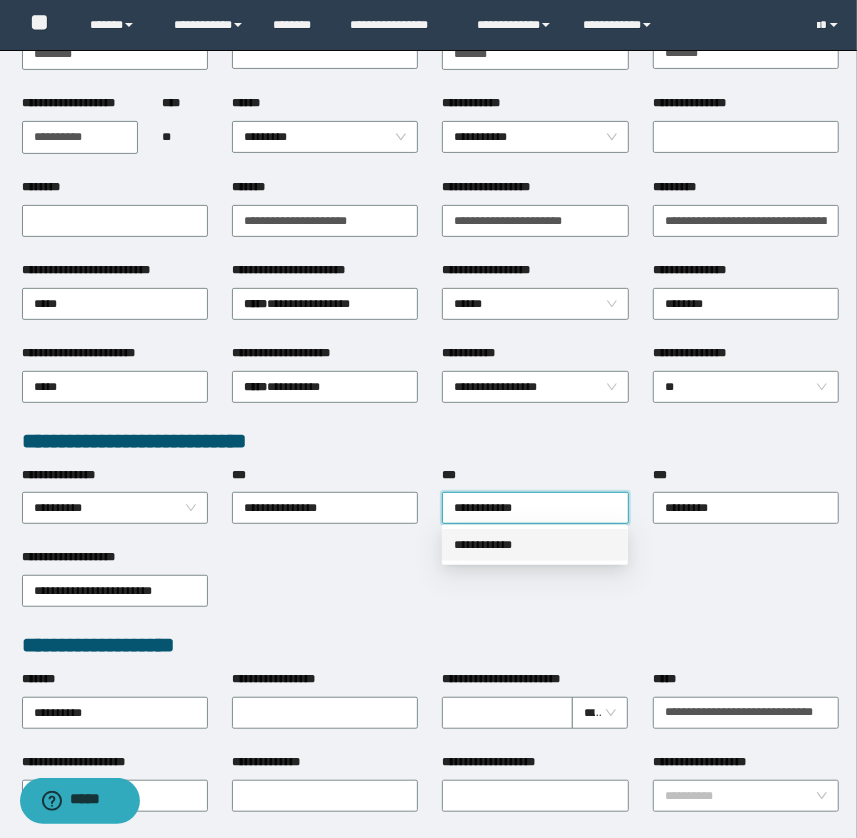 click on "**********" at bounding box center (535, 545) 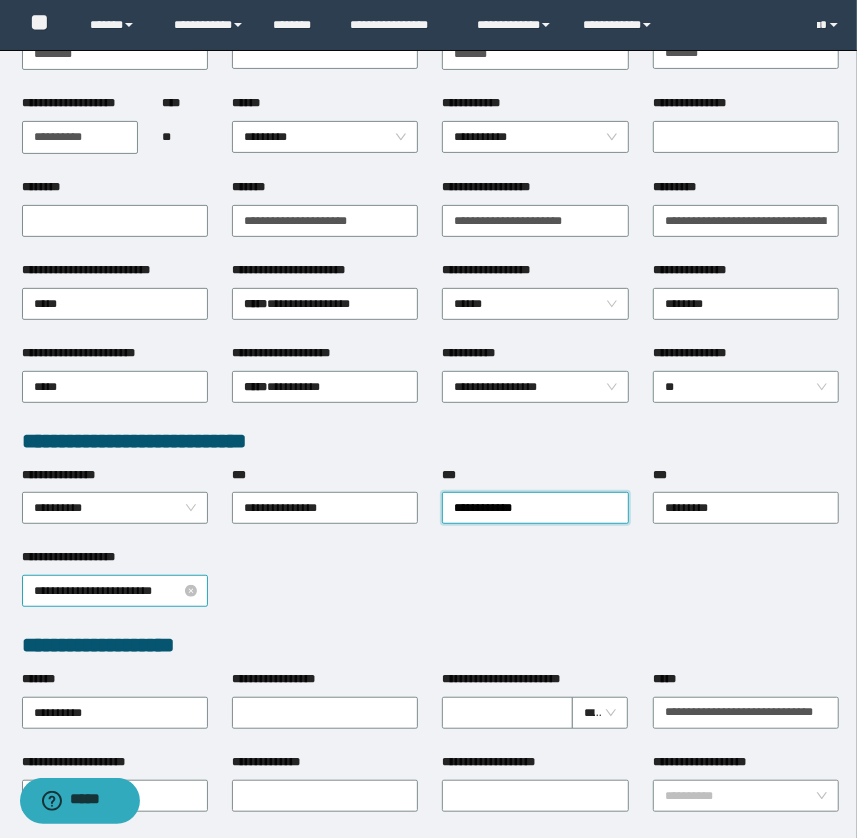 click on "**********" at bounding box center [115, 591] 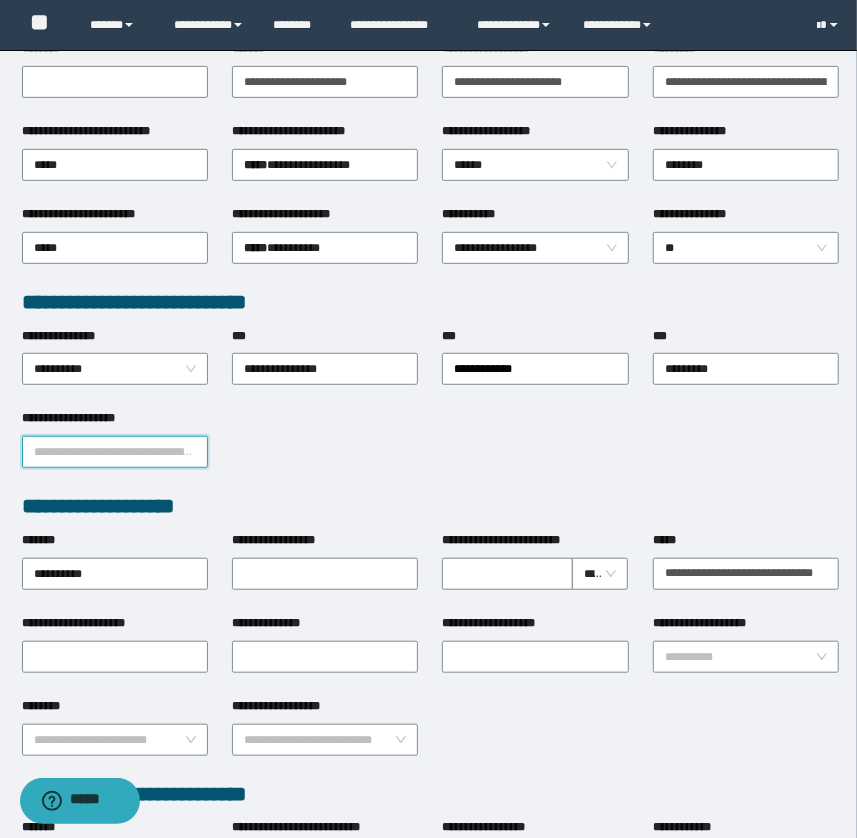 scroll, scrollTop: 363, scrollLeft: 0, axis: vertical 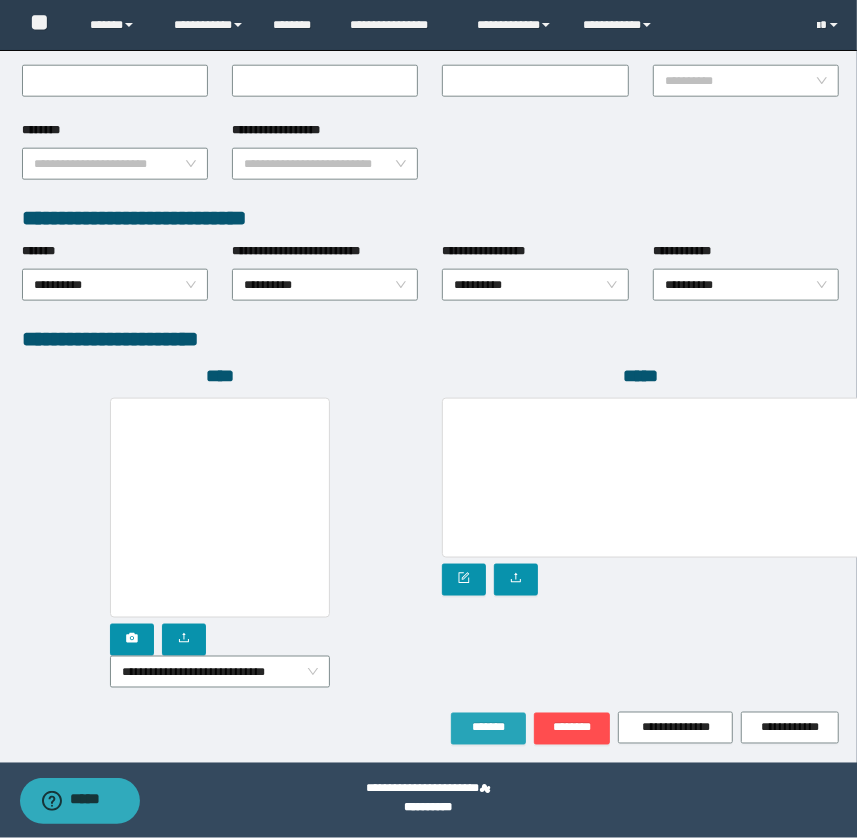 click on "*******" at bounding box center [488, 728] 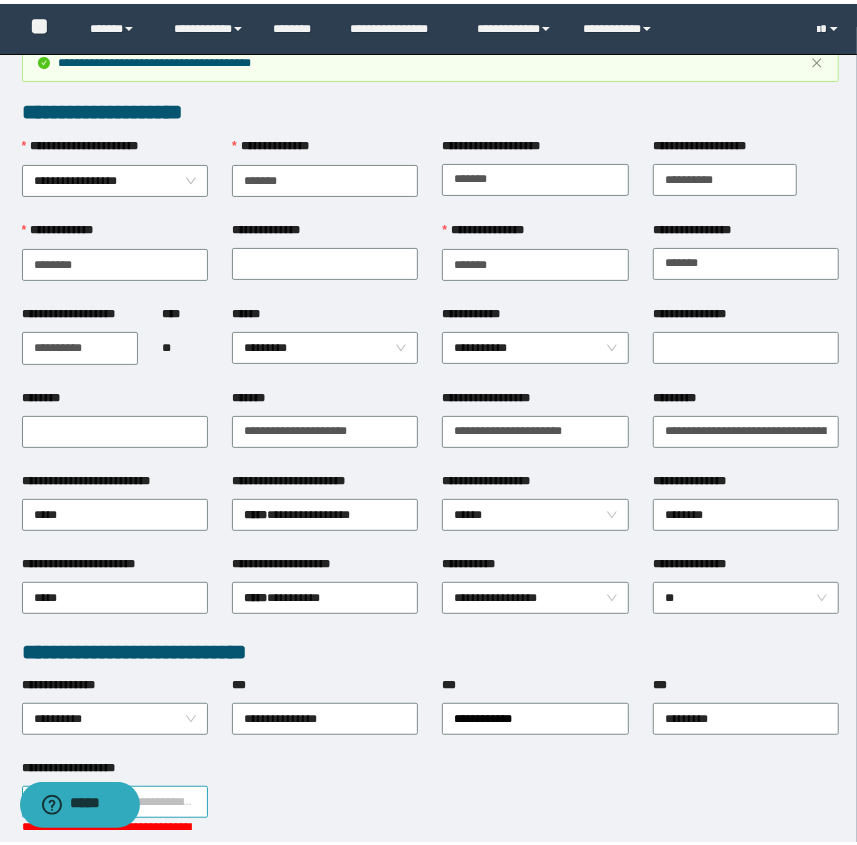 scroll, scrollTop: 0, scrollLeft: 0, axis: both 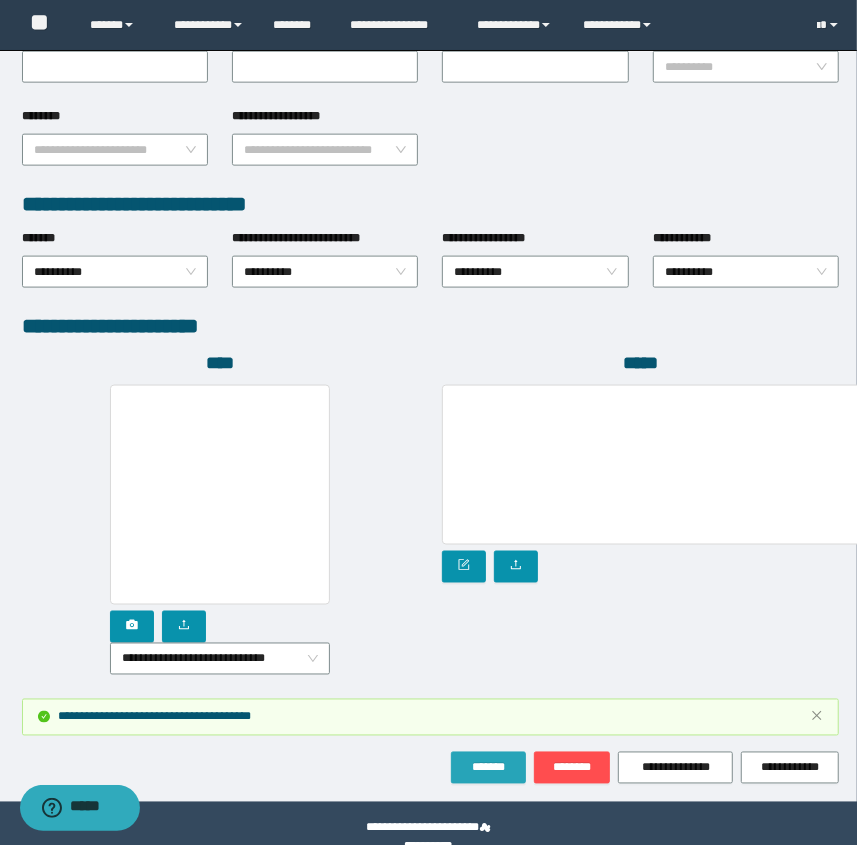 click on "*******" at bounding box center [488, 768] 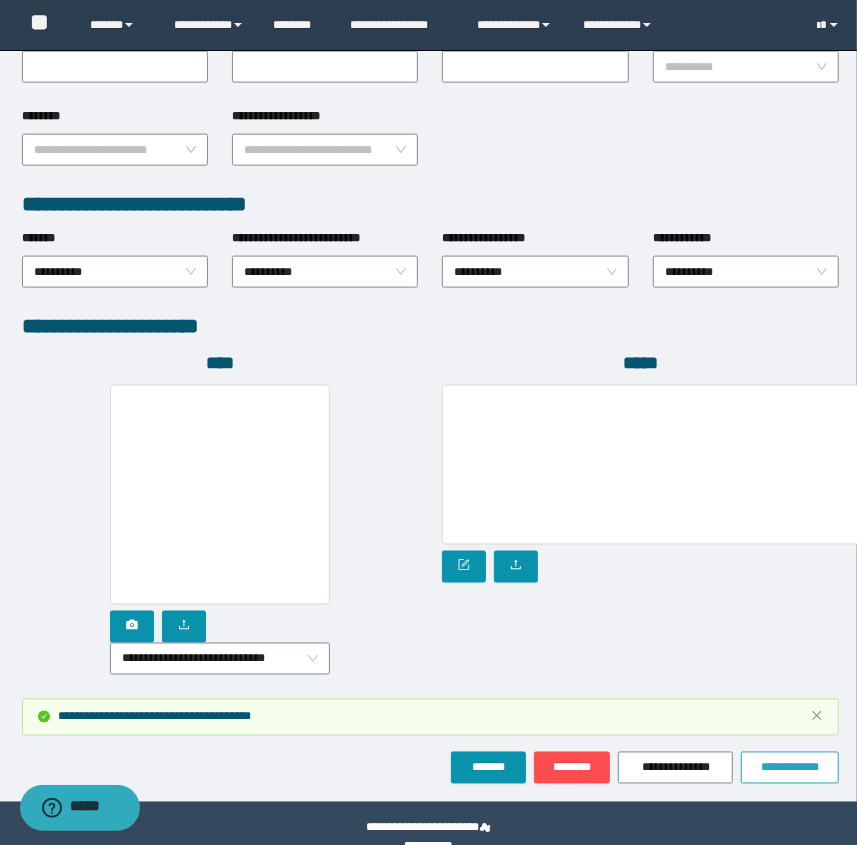 click on "**********" at bounding box center [790, 768] 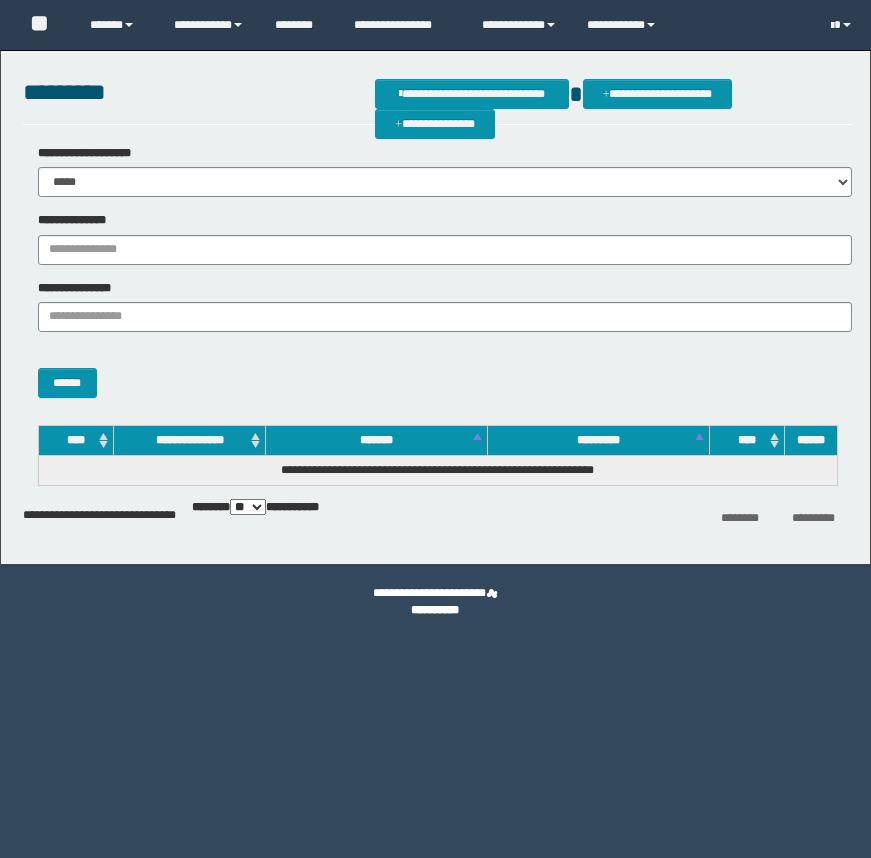 scroll, scrollTop: 0, scrollLeft: 0, axis: both 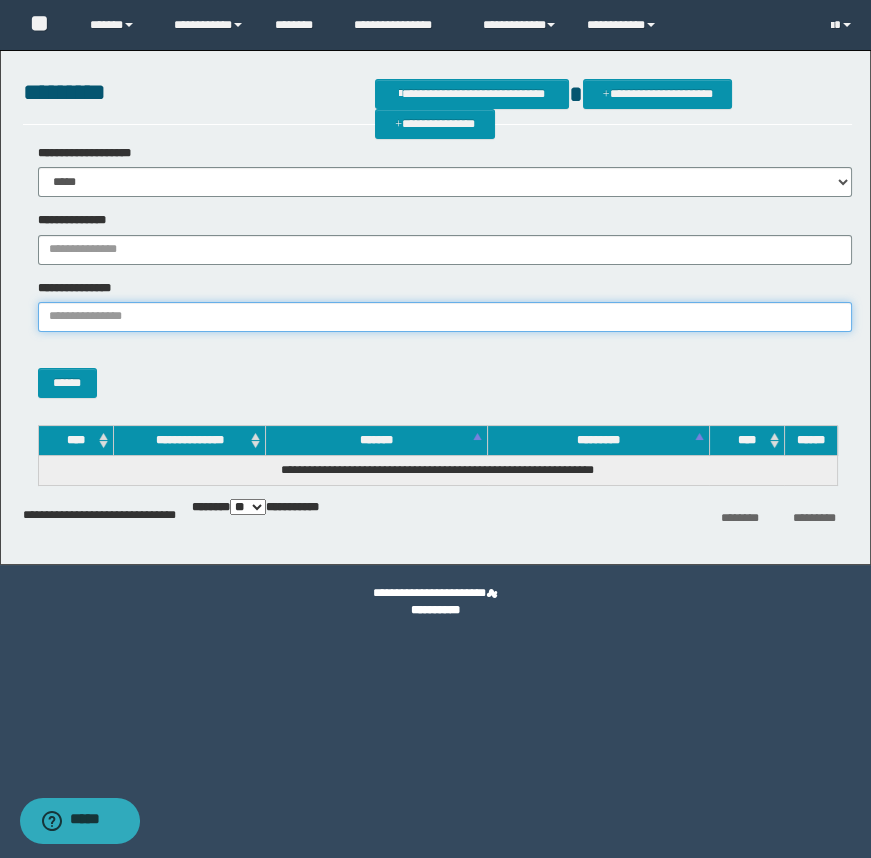 click on "**********" at bounding box center [445, 317] 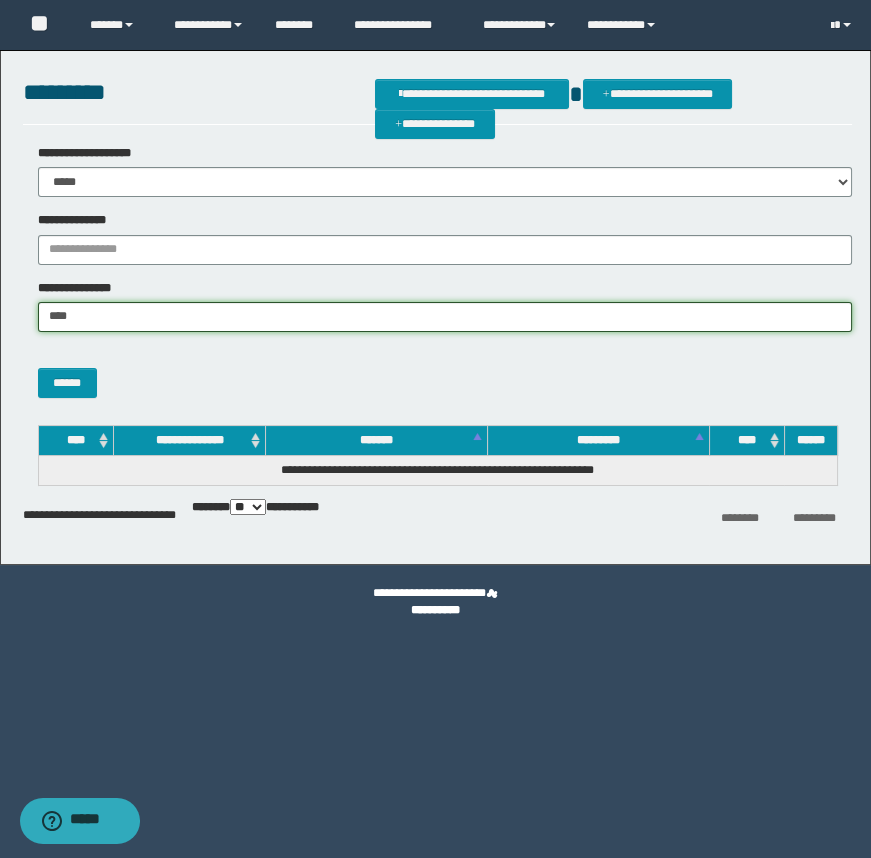 type on "**********" 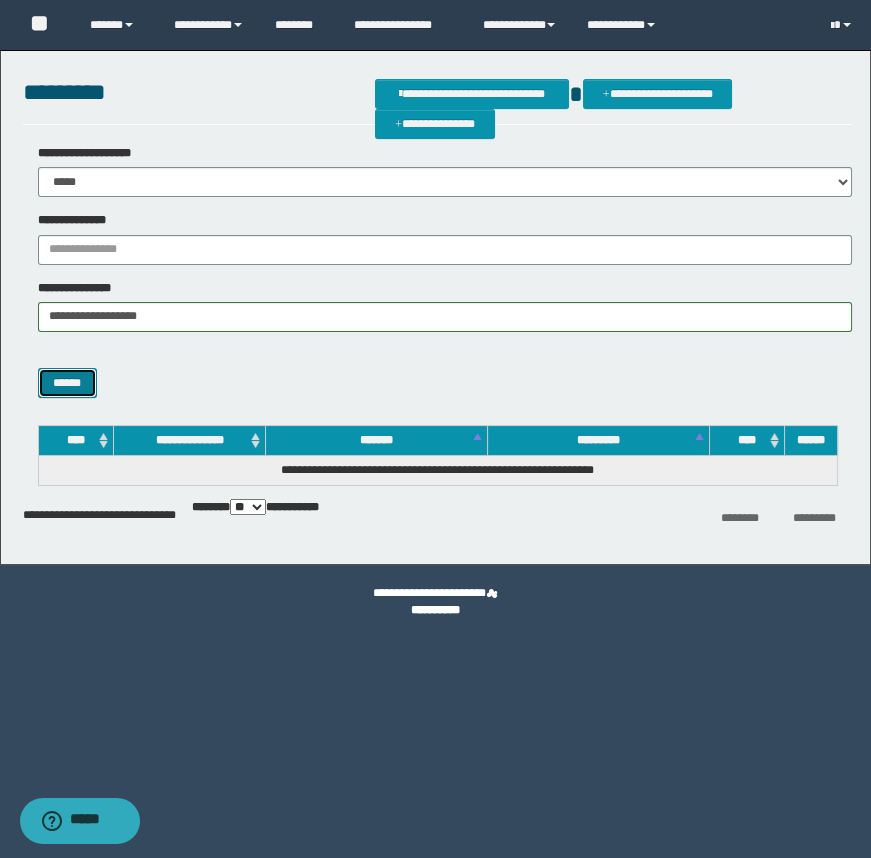 click on "******" at bounding box center (67, 383) 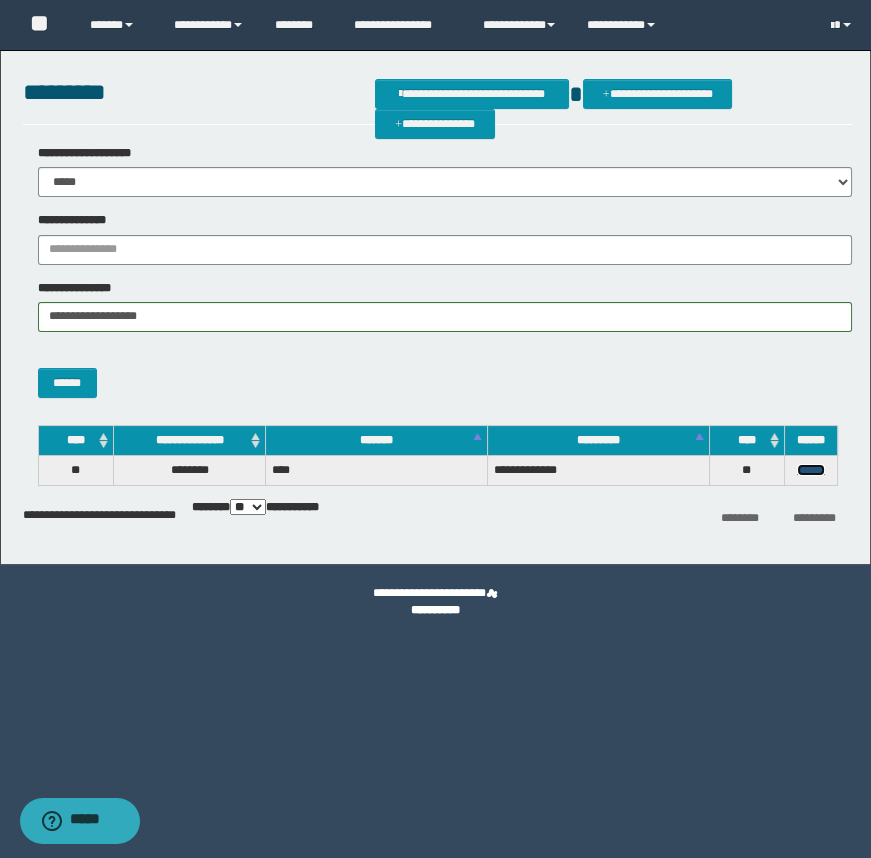 click on "******" at bounding box center [811, 470] 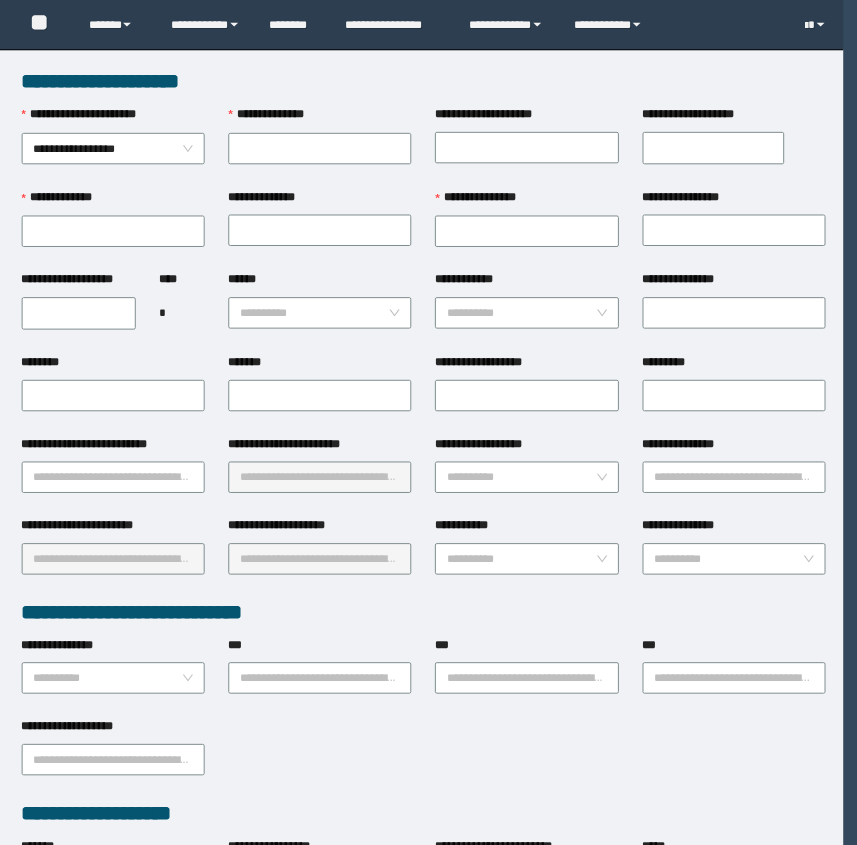 scroll, scrollTop: 0, scrollLeft: 0, axis: both 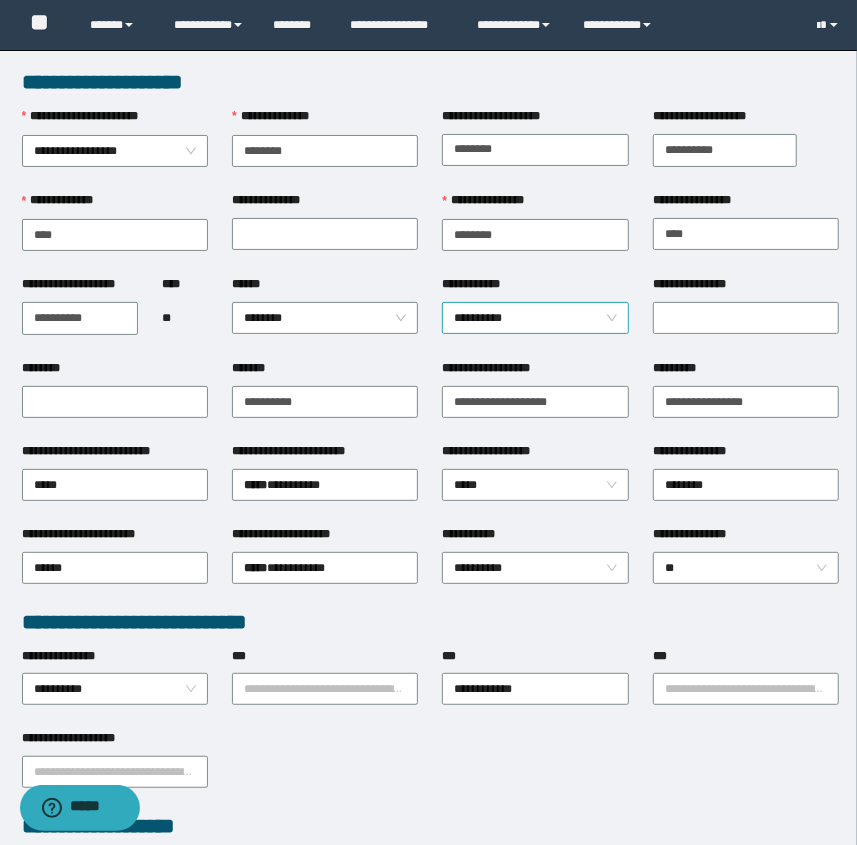 click on "**********" at bounding box center [535, 318] 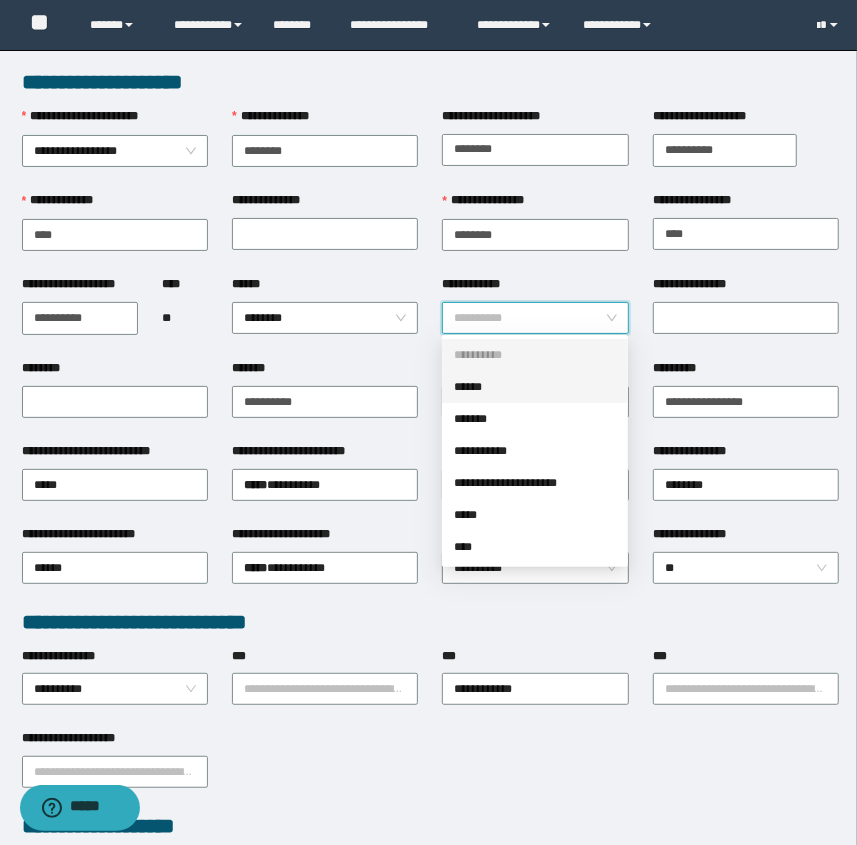 click on "******" at bounding box center [535, 387] 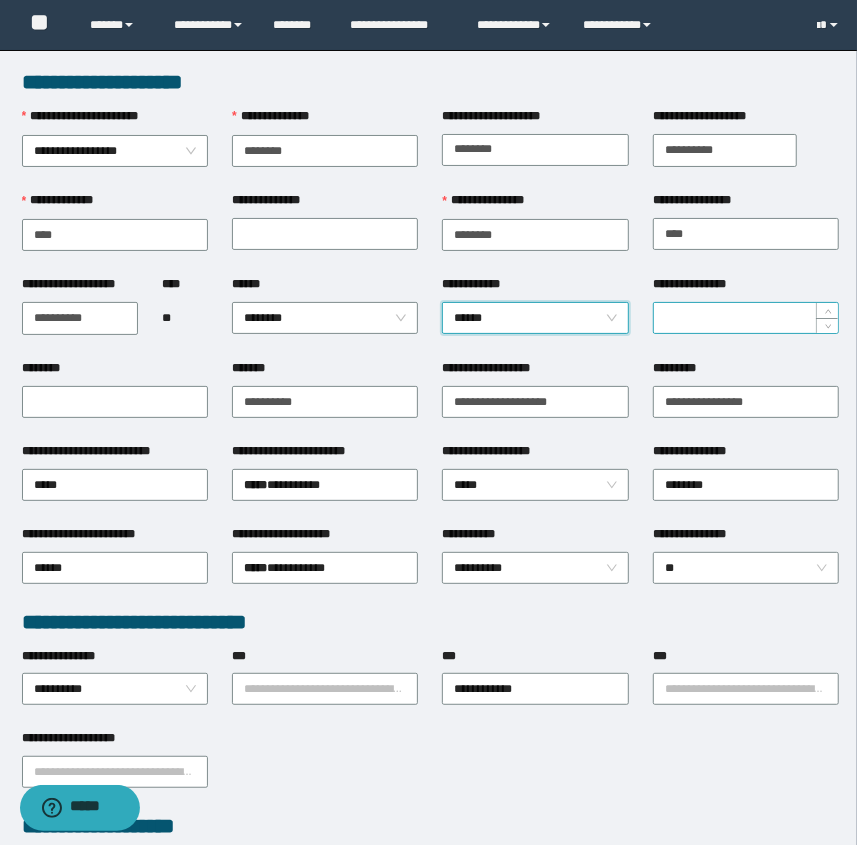 click on "**********" at bounding box center [746, 318] 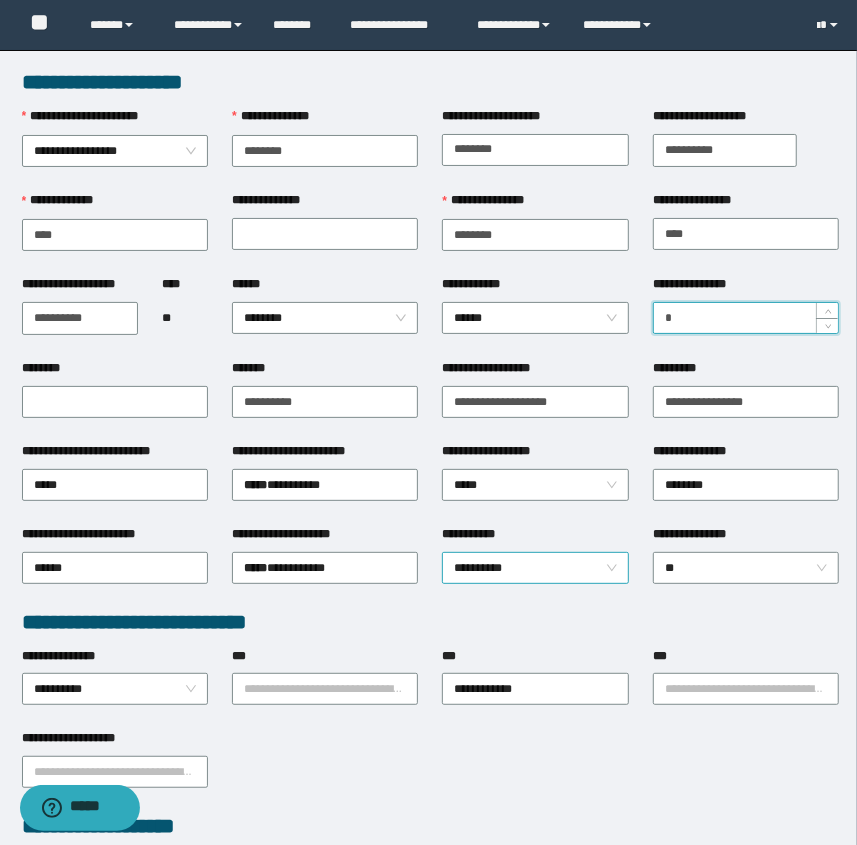 click on "**********" at bounding box center (535, 568) 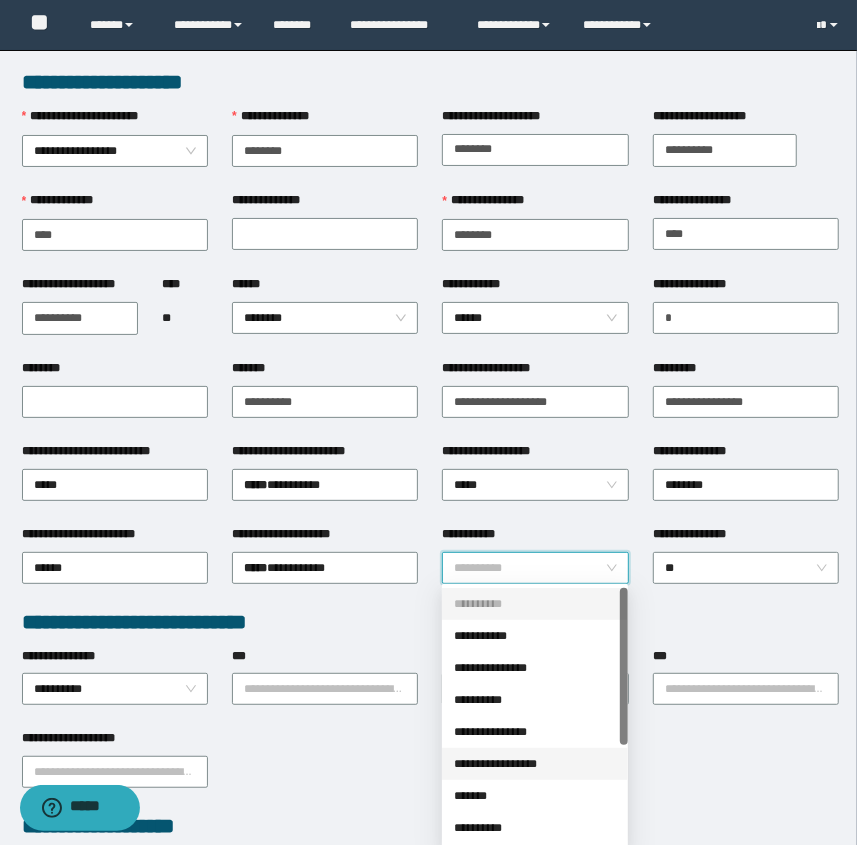scroll, scrollTop: 90, scrollLeft: 0, axis: vertical 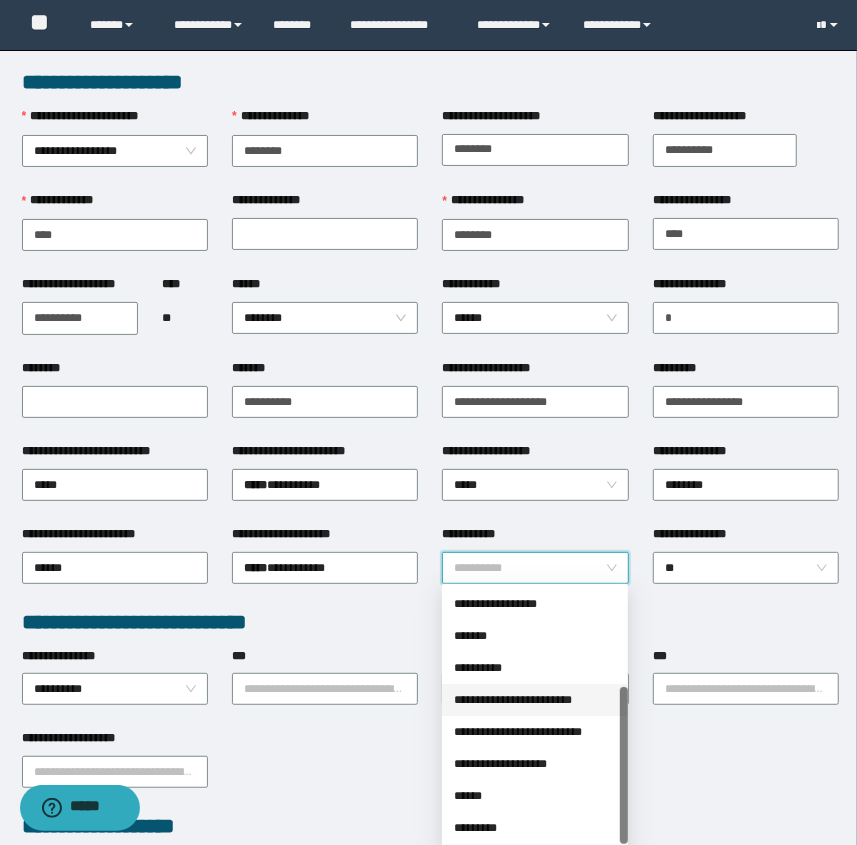 click on "**********" at bounding box center (535, 764) 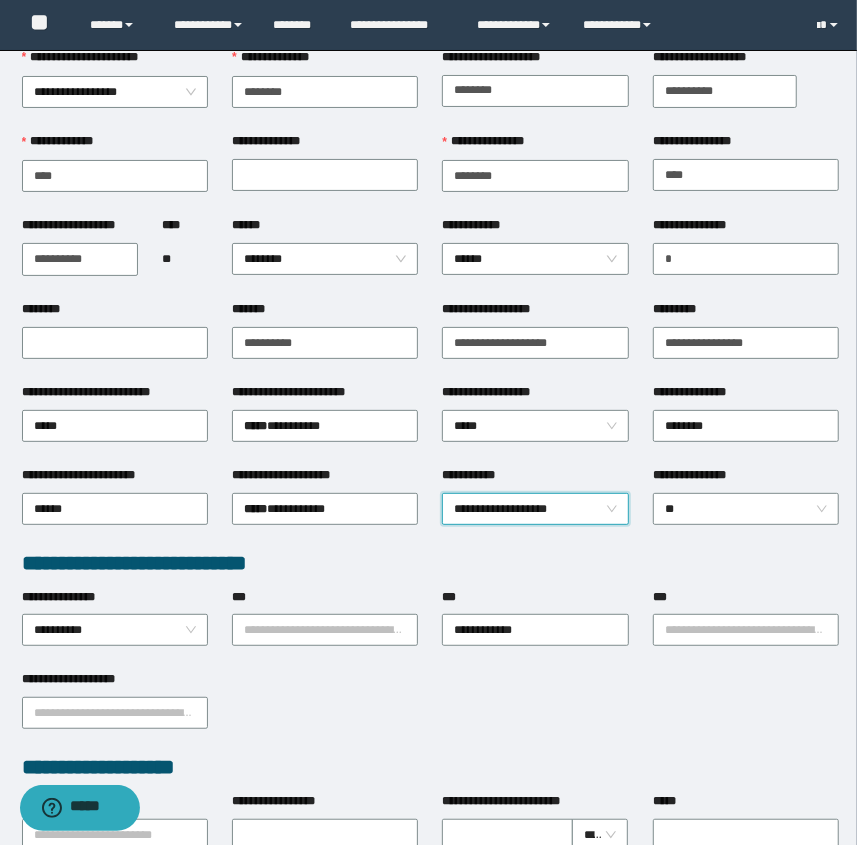 scroll, scrollTop: 90, scrollLeft: 0, axis: vertical 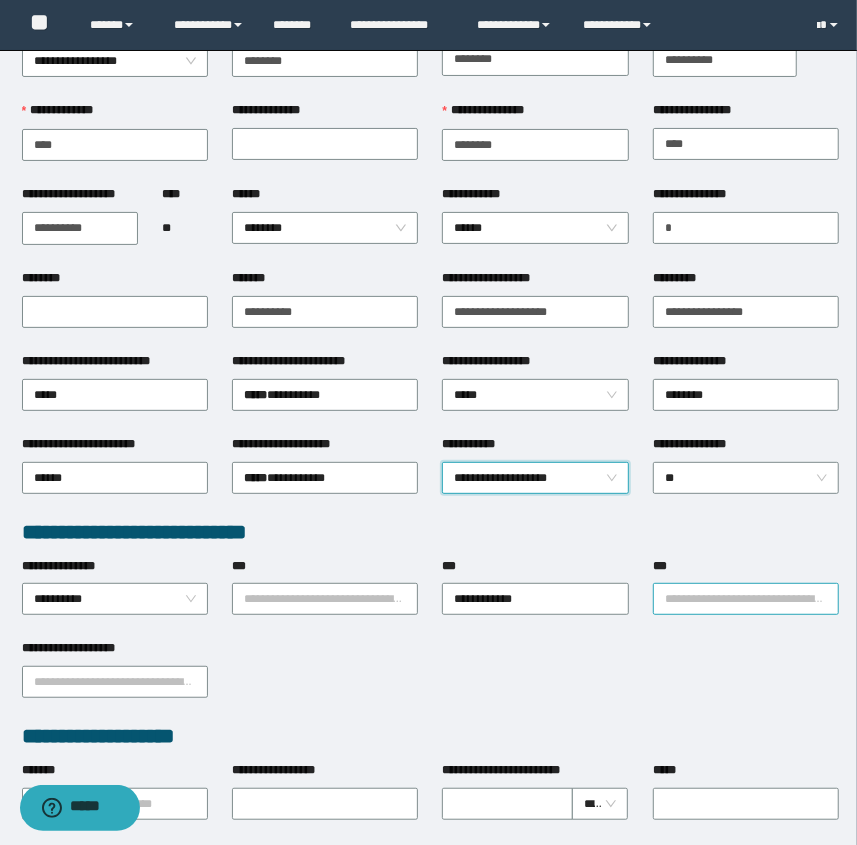 click on "***" at bounding box center [746, 599] 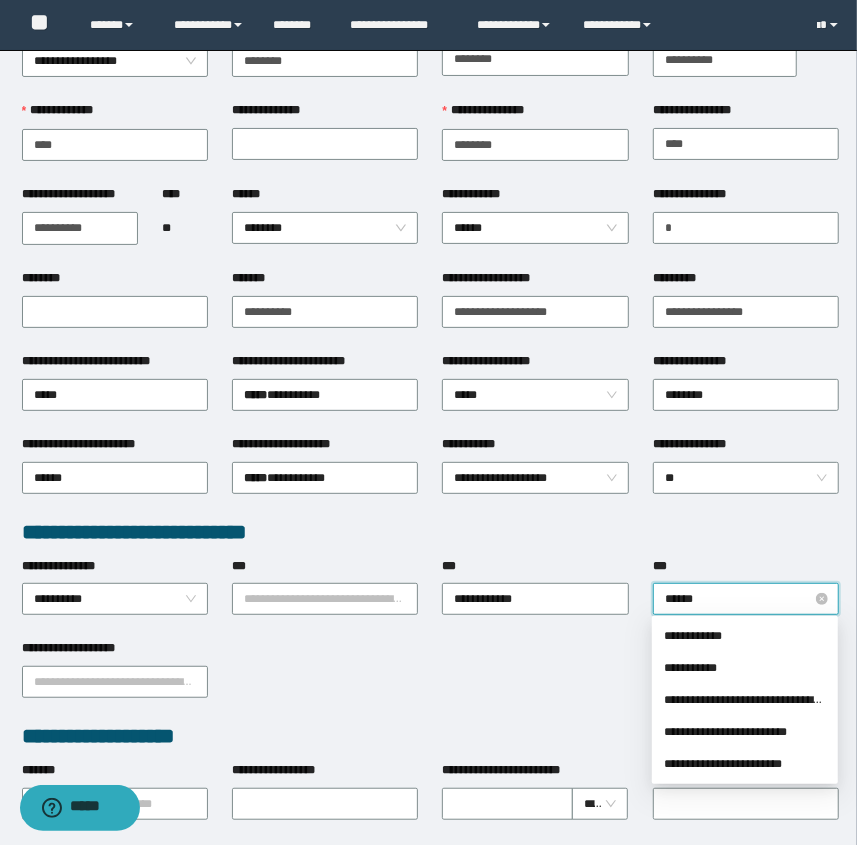 type on "*******" 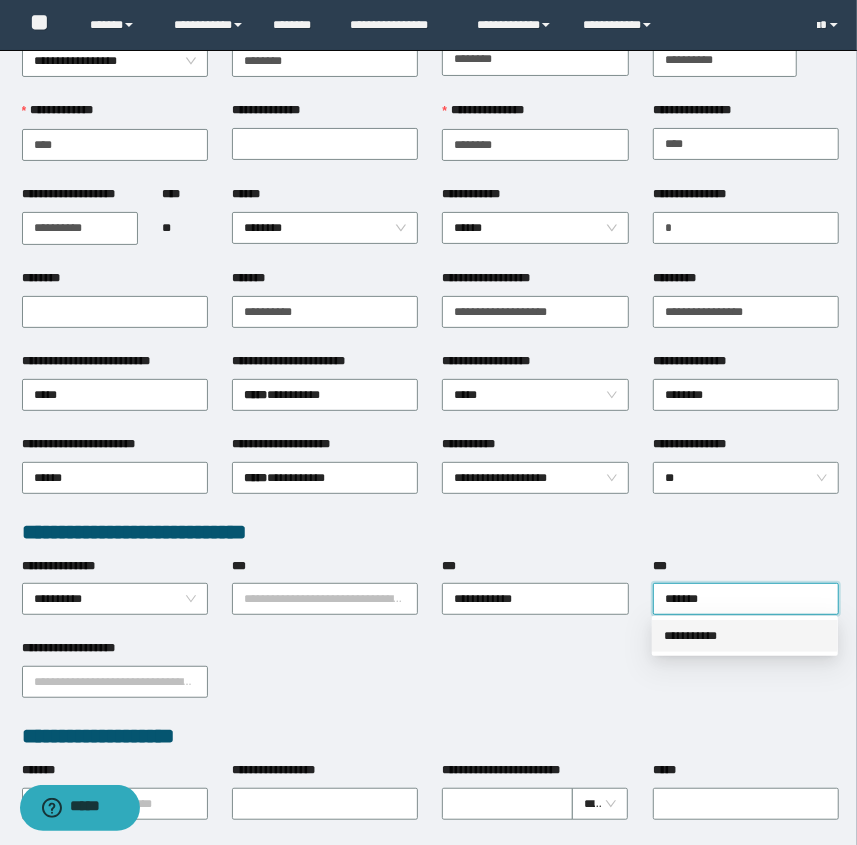click on "**********" at bounding box center (745, 636) 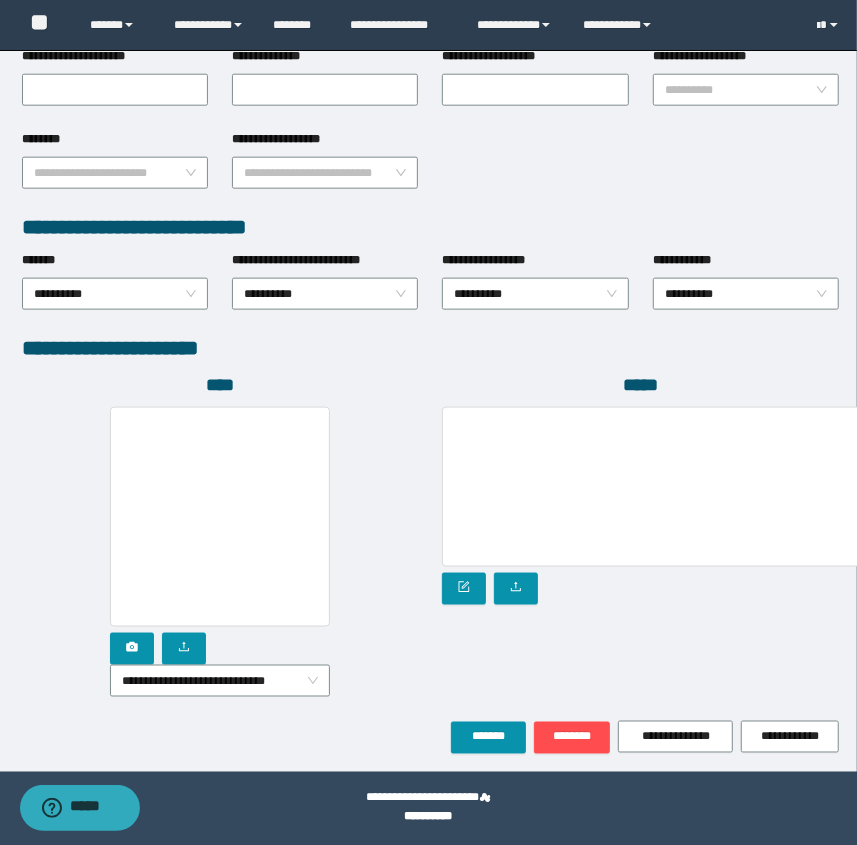 scroll, scrollTop: 890, scrollLeft: 0, axis: vertical 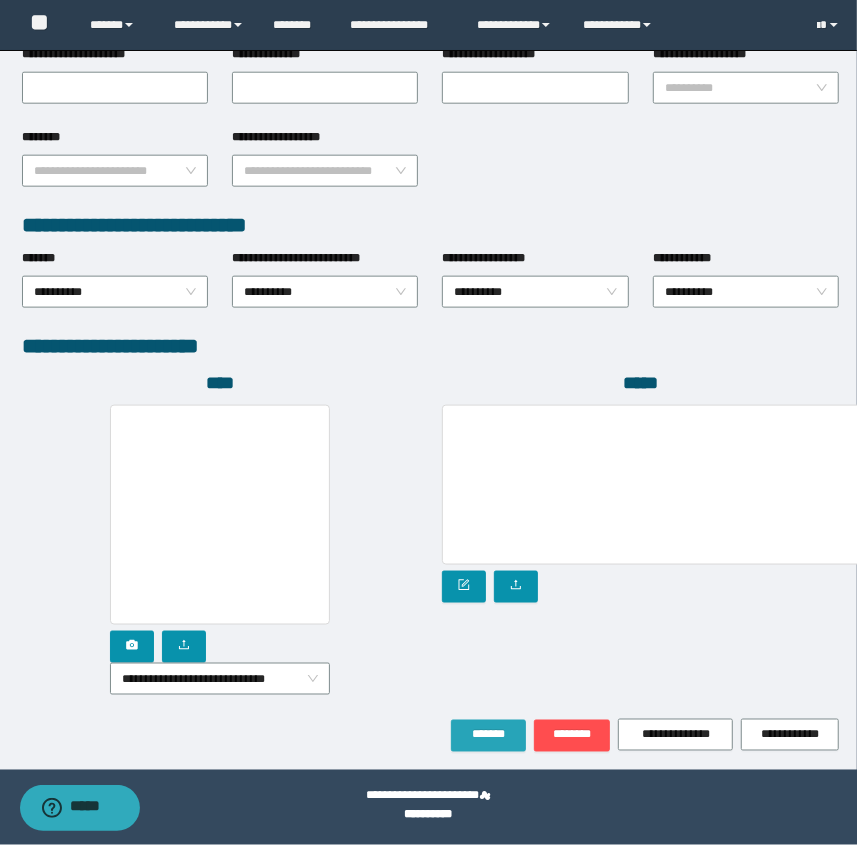click on "*******" at bounding box center (488, 735) 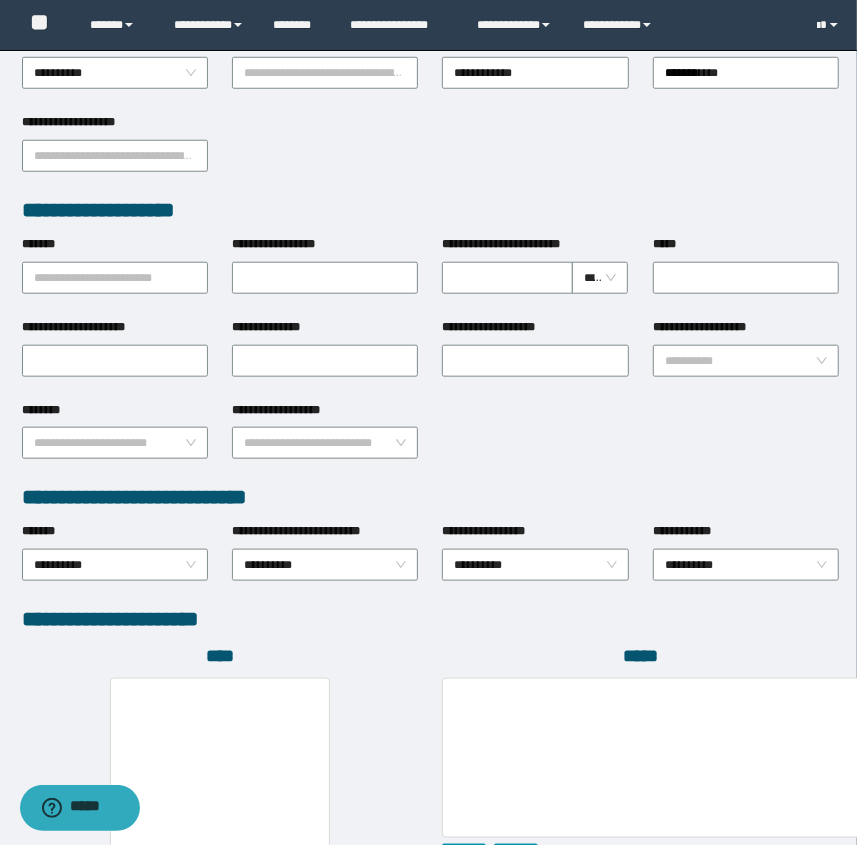 scroll, scrollTop: 909, scrollLeft: 0, axis: vertical 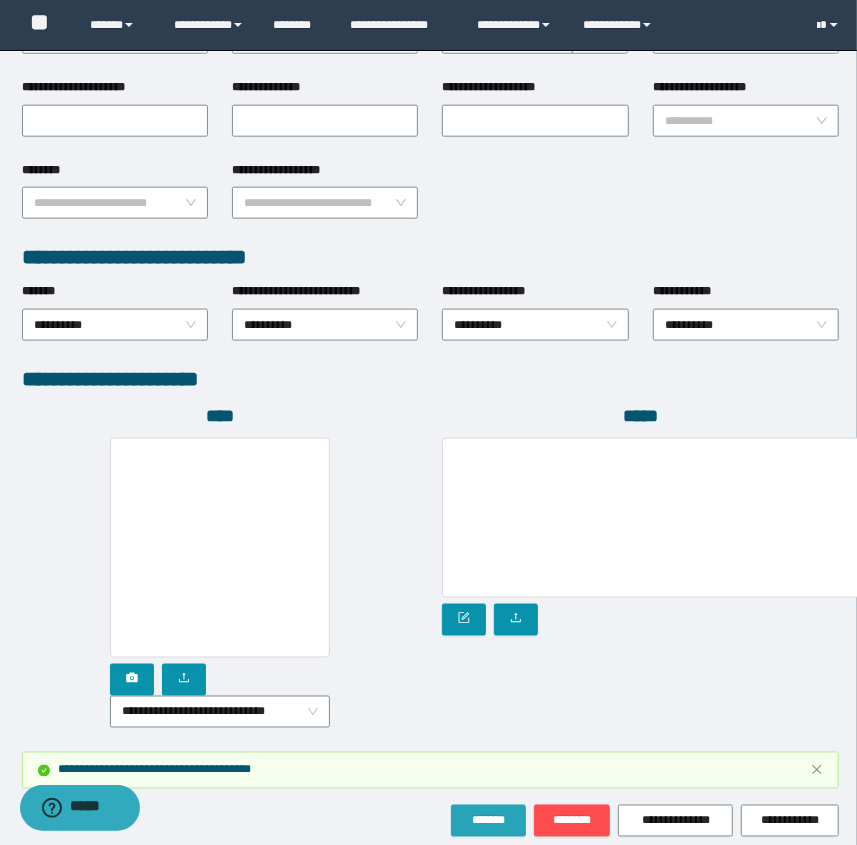 click on "*******" at bounding box center [488, 821] 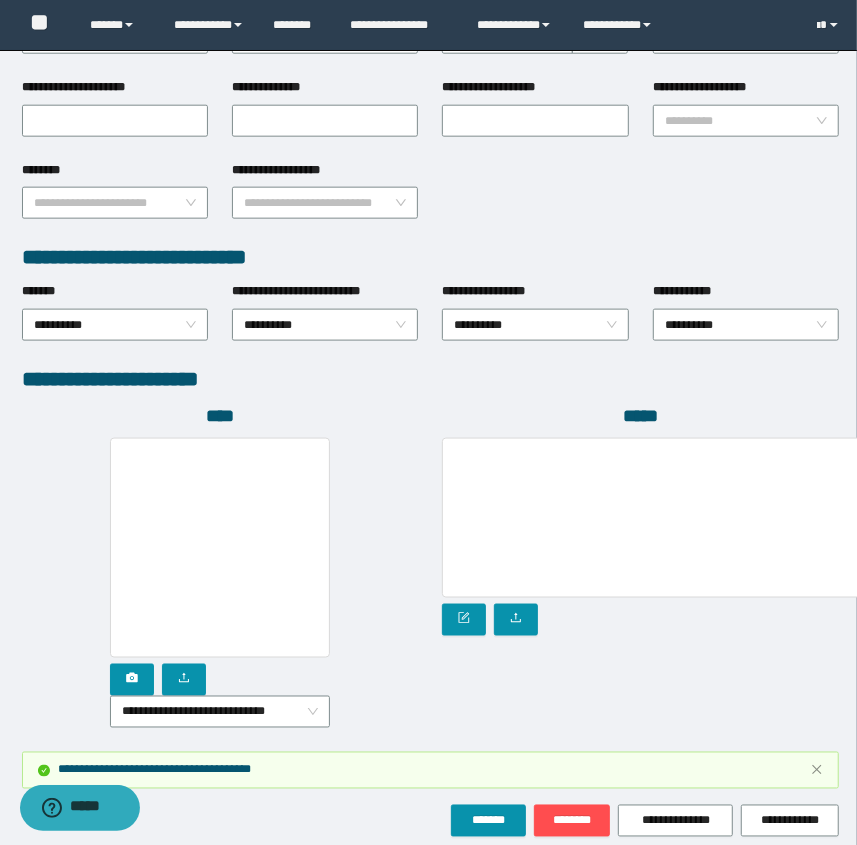 click on "**********" at bounding box center (220, 578) 